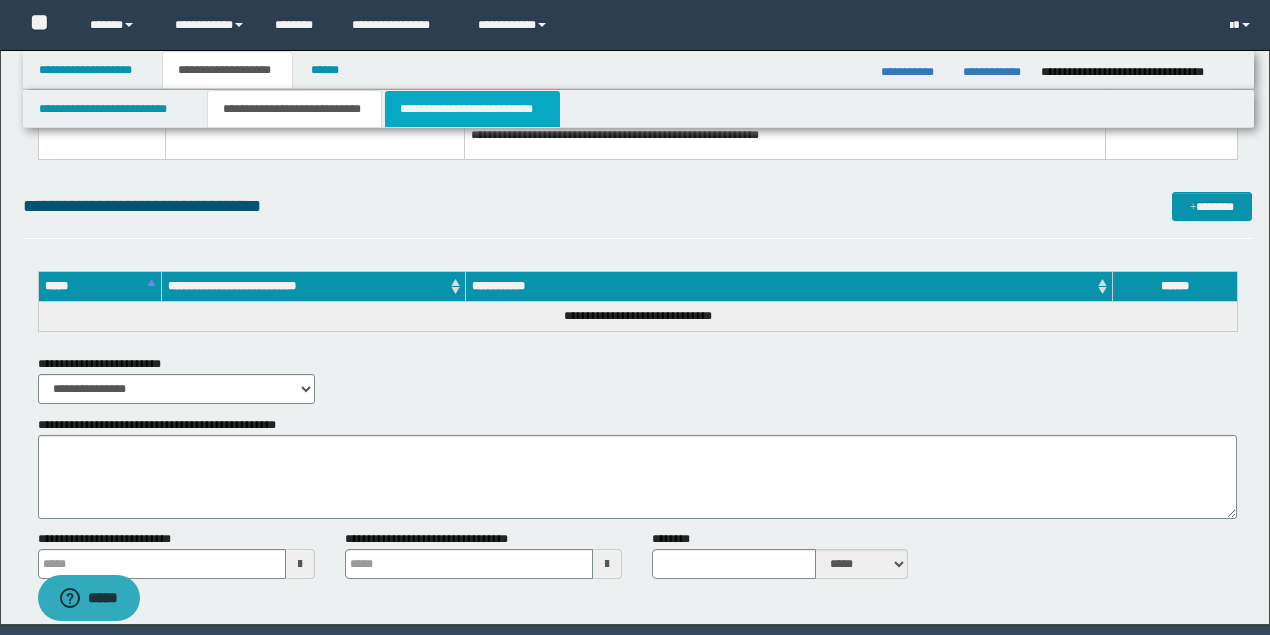scroll, scrollTop: 6360, scrollLeft: 0, axis: vertical 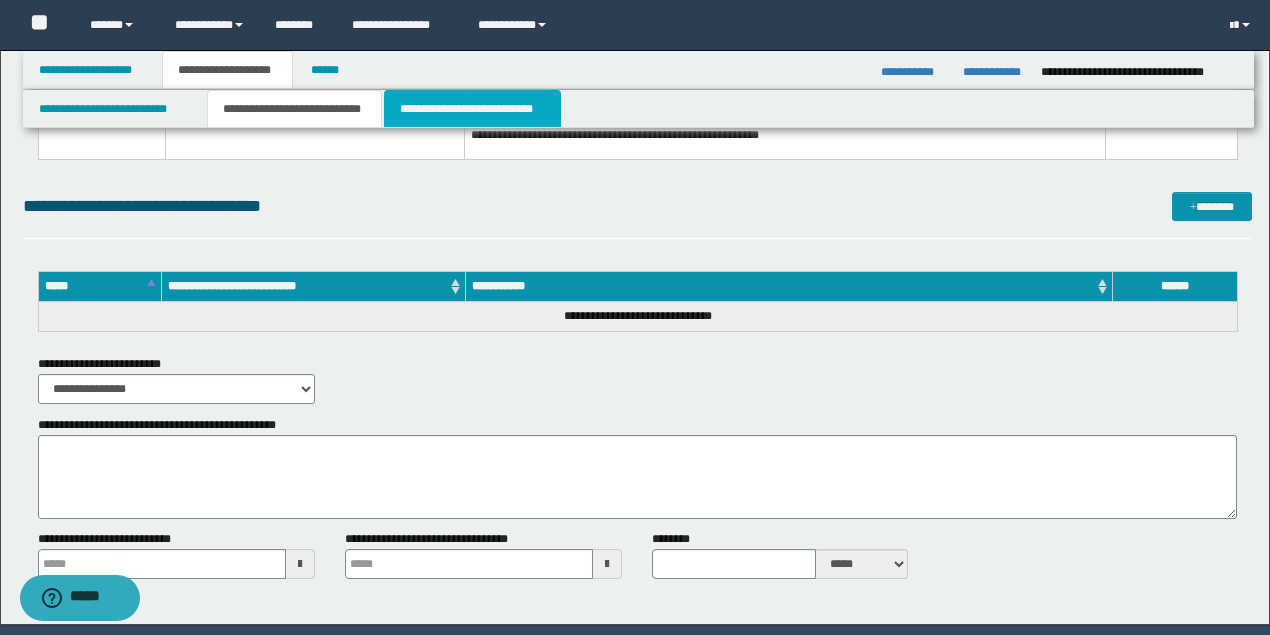 drag, startPoint x: 466, startPoint y: 102, endPoint x: 574, endPoint y: 188, distance: 138.05795 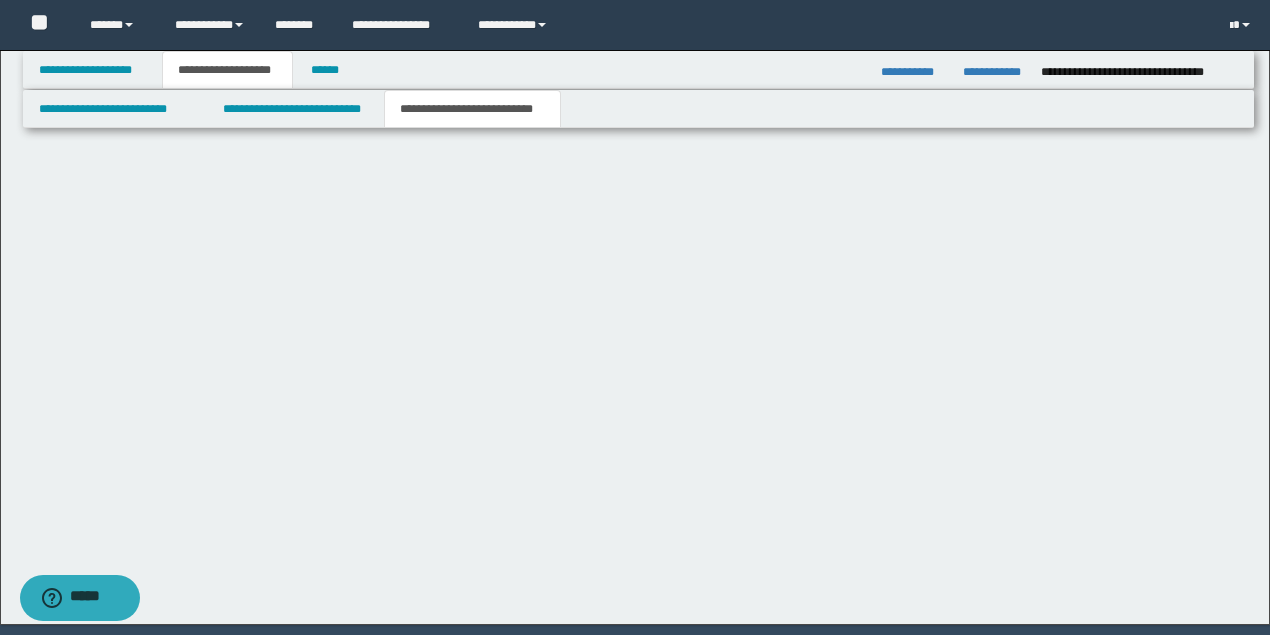 scroll 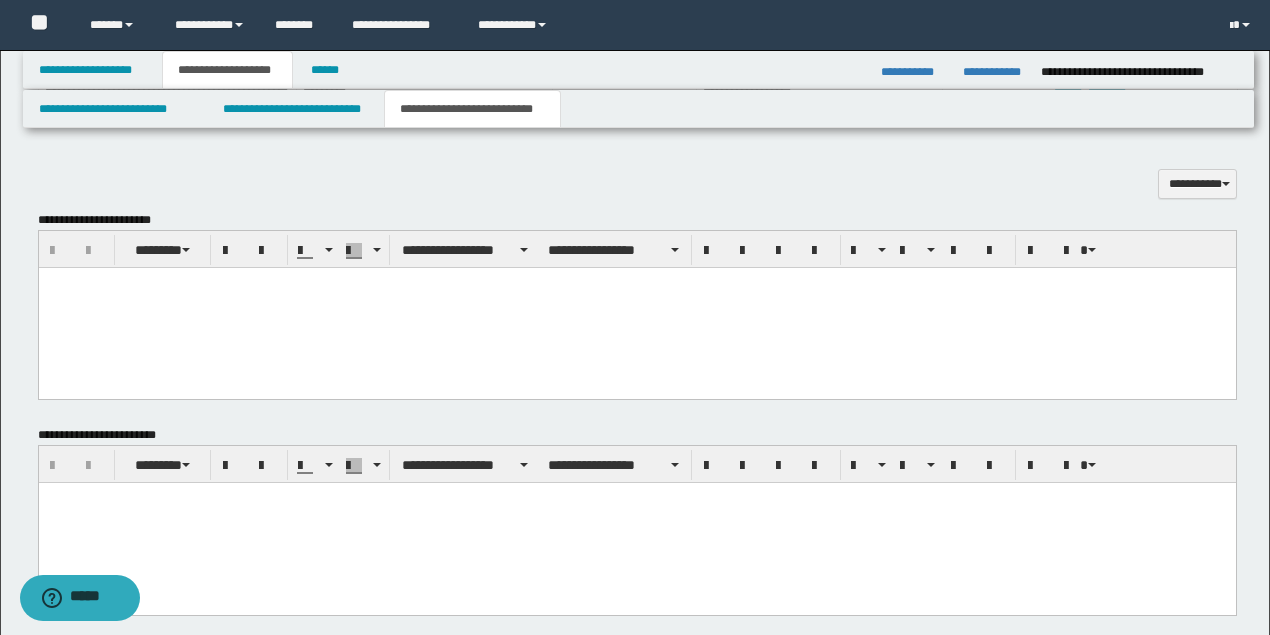 click at bounding box center (636, 307) 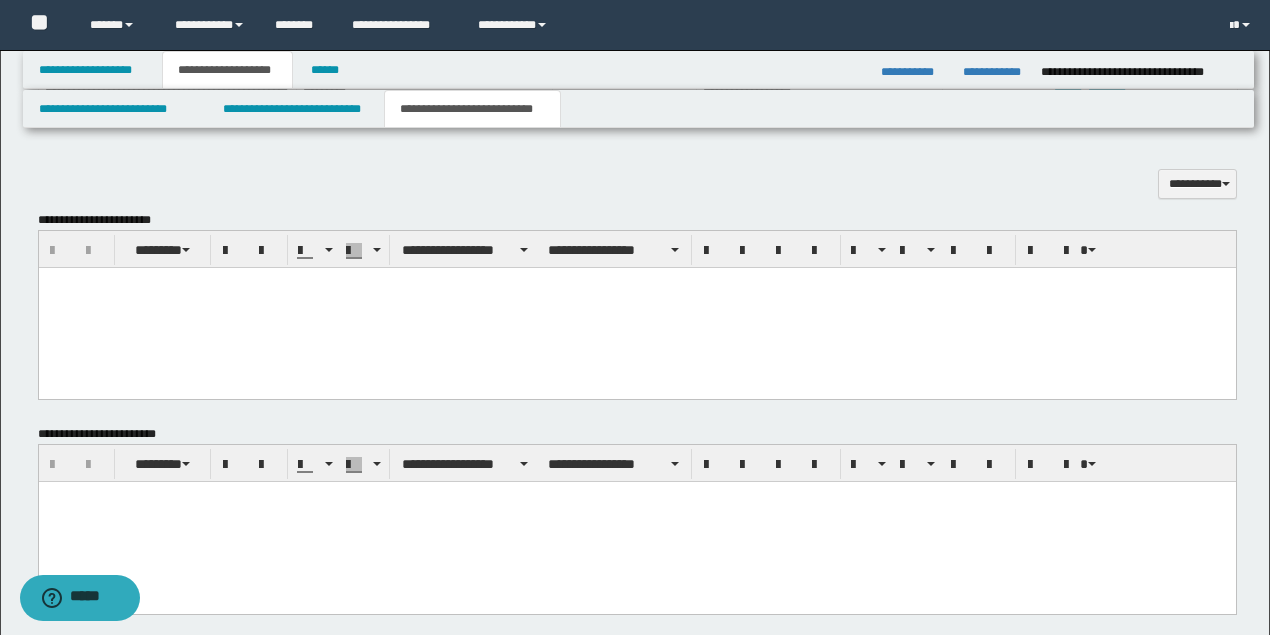 paste 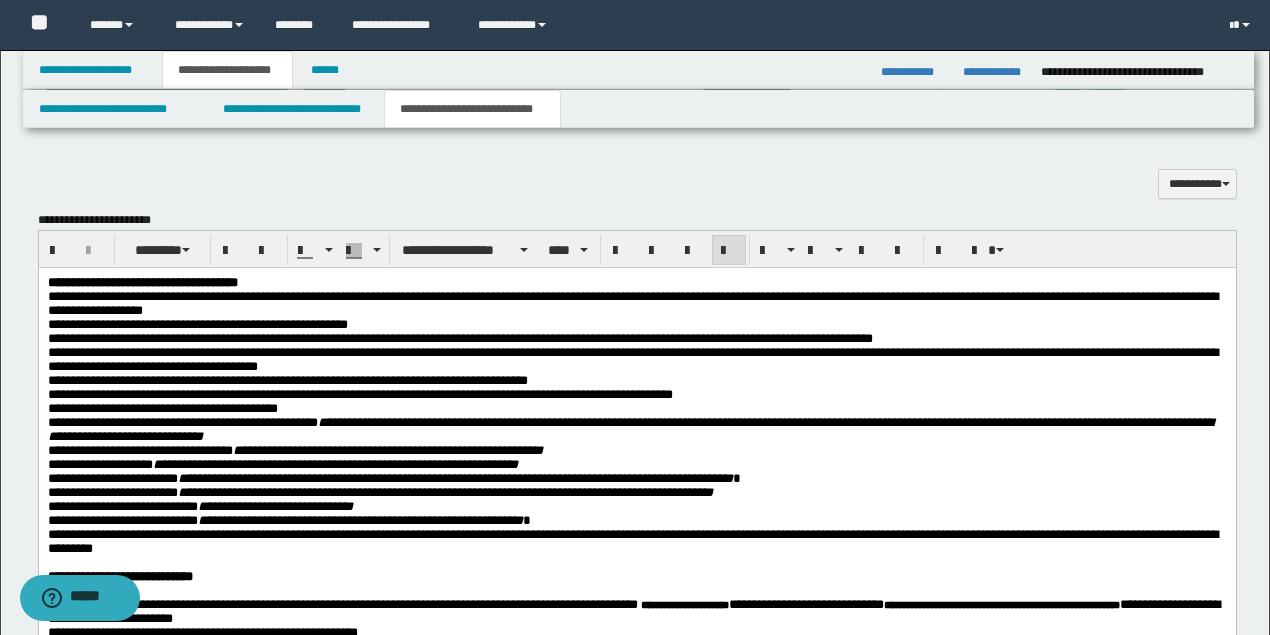 click on "**********" at bounding box center [142, 281] 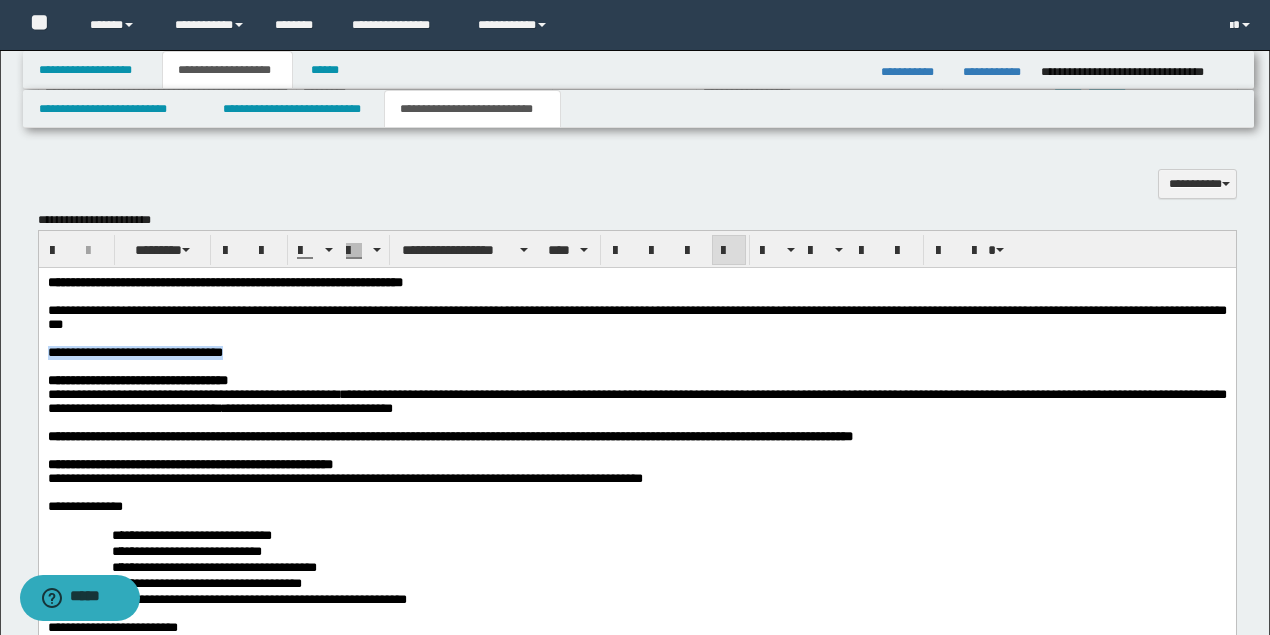 drag, startPoint x: 235, startPoint y: 358, endPoint x: 178, endPoint y: 342, distance: 59.20304 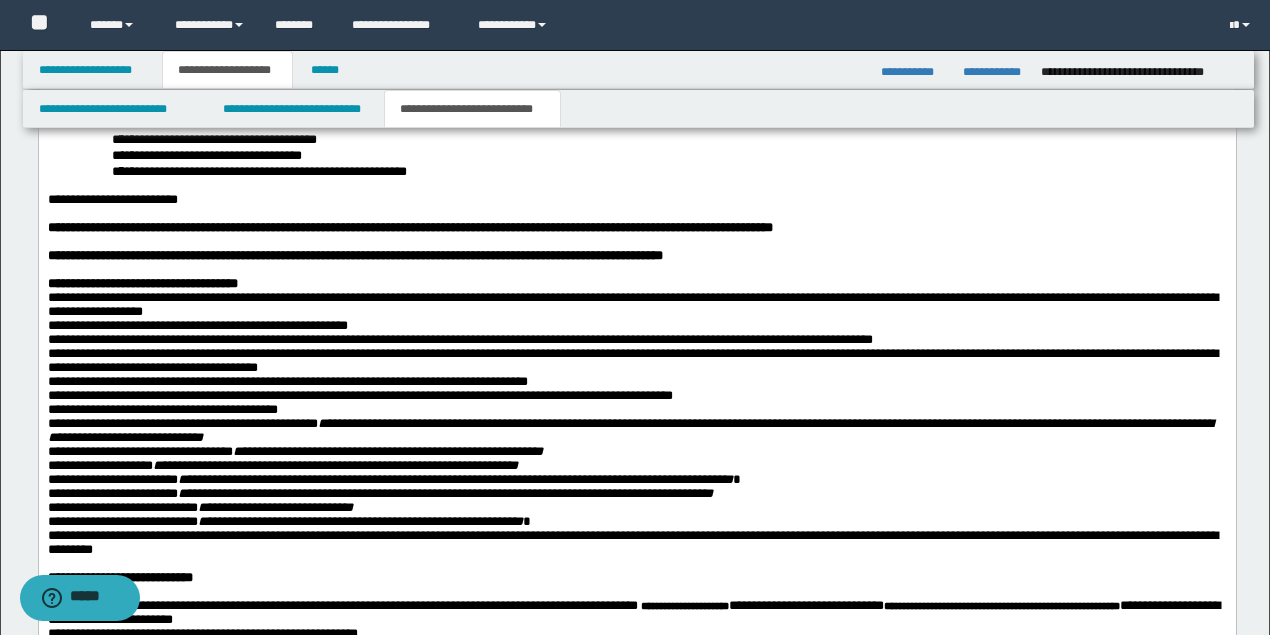 scroll, scrollTop: 1708, scrollLeft: 0, axis: vertical 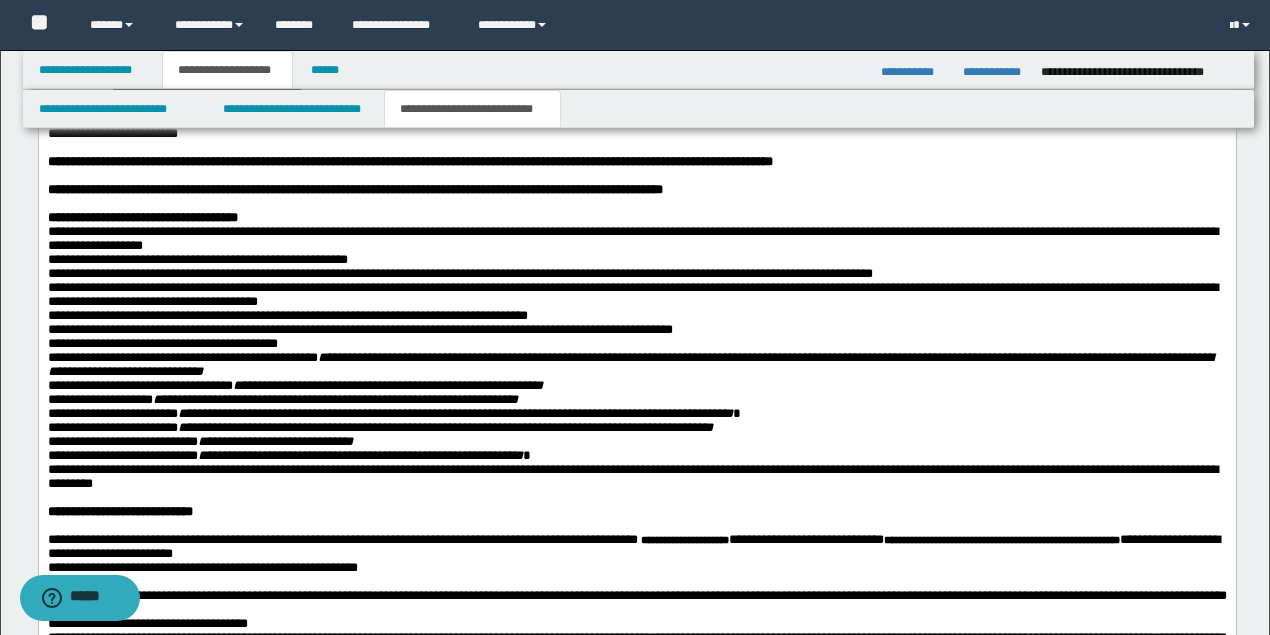 click on "**********" at bounding box center [636, 239] 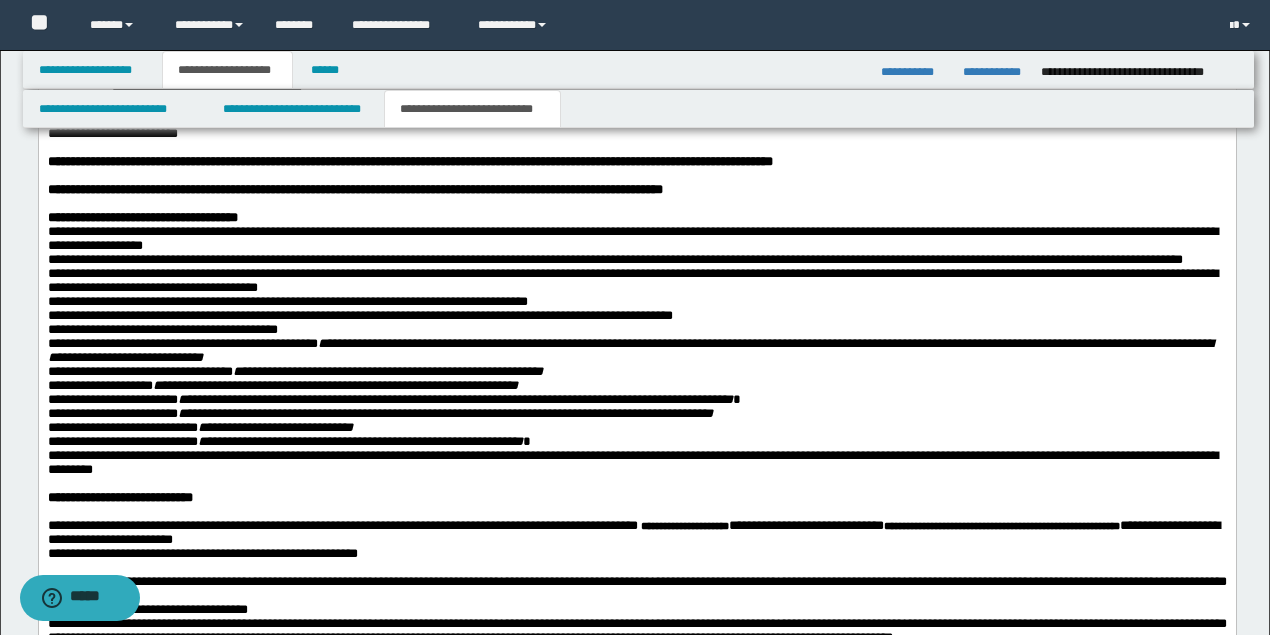 click on "**********" at bounding box center [636, 260] 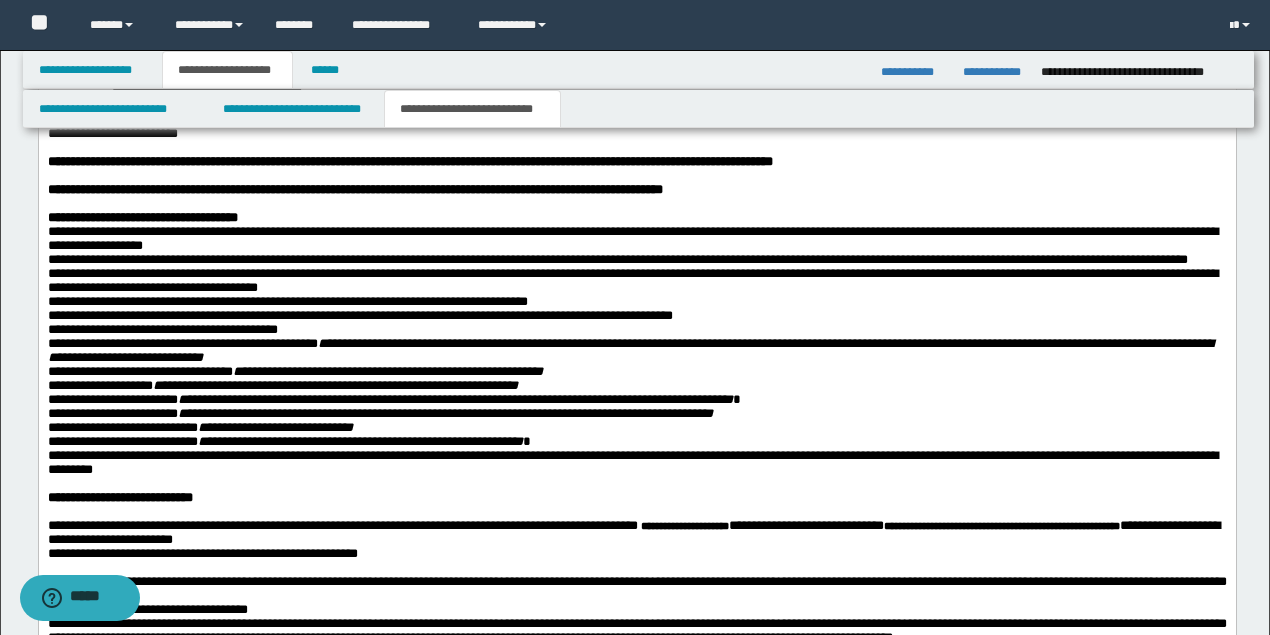 click on "**********" at bounding box center (636, 281) 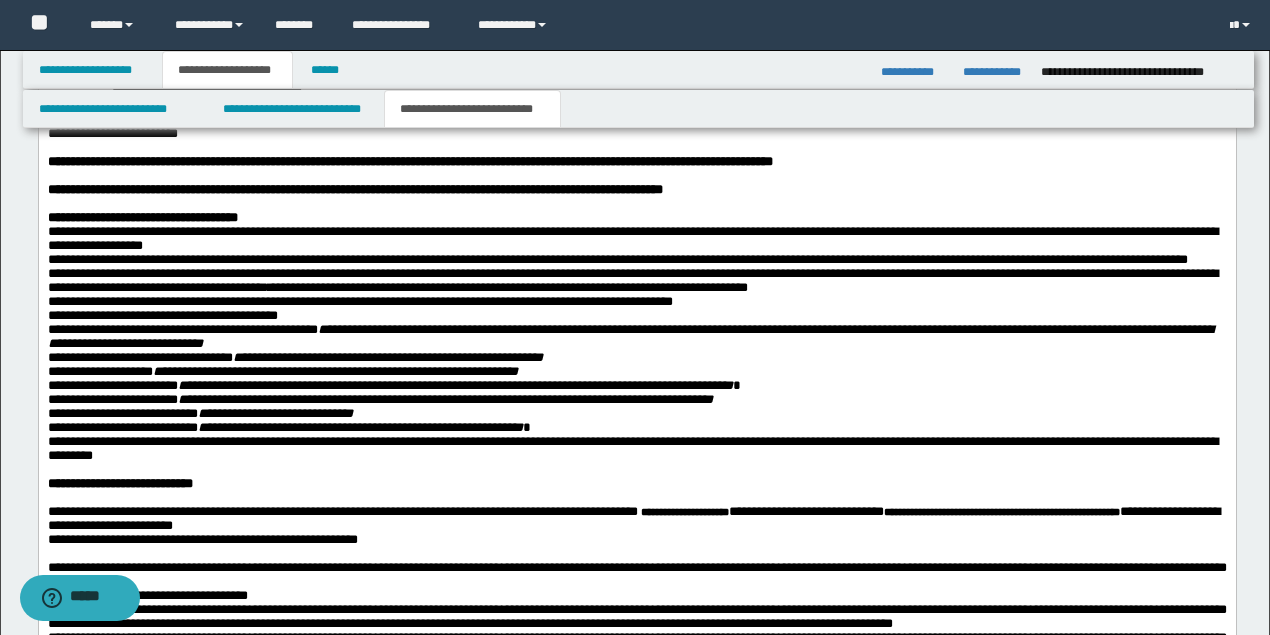 click on "**********" at bounding box center [359, 301] 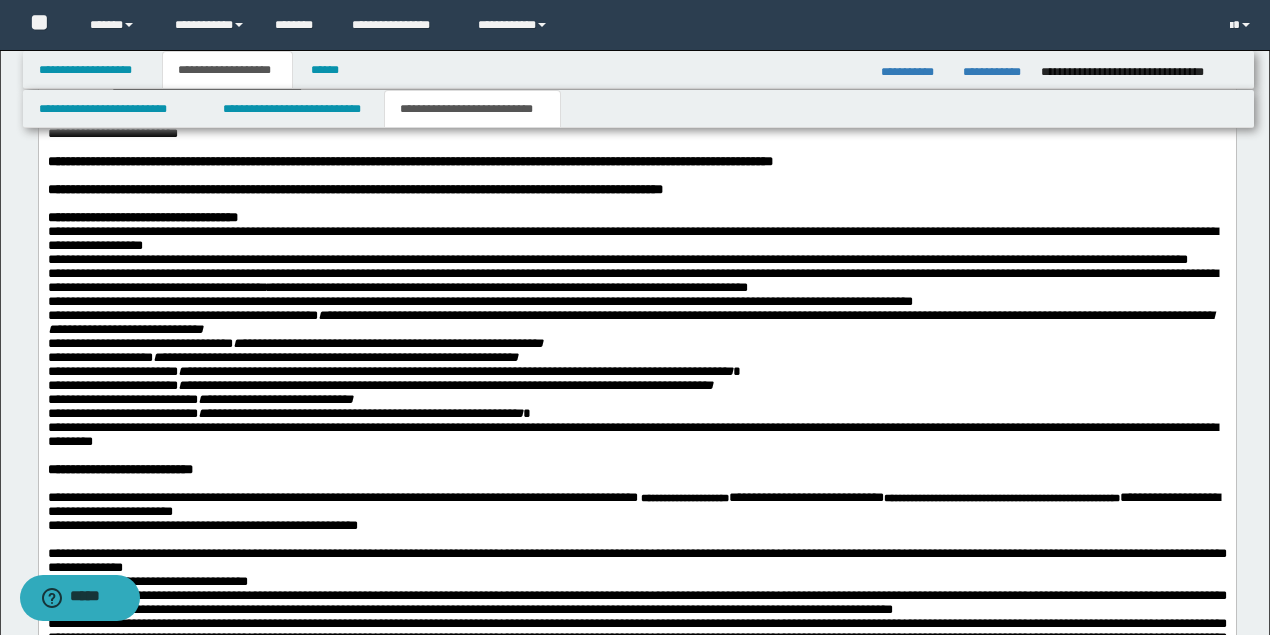 scroll, scrollTop: 1842, scrollLeft: 0, axis: vertical 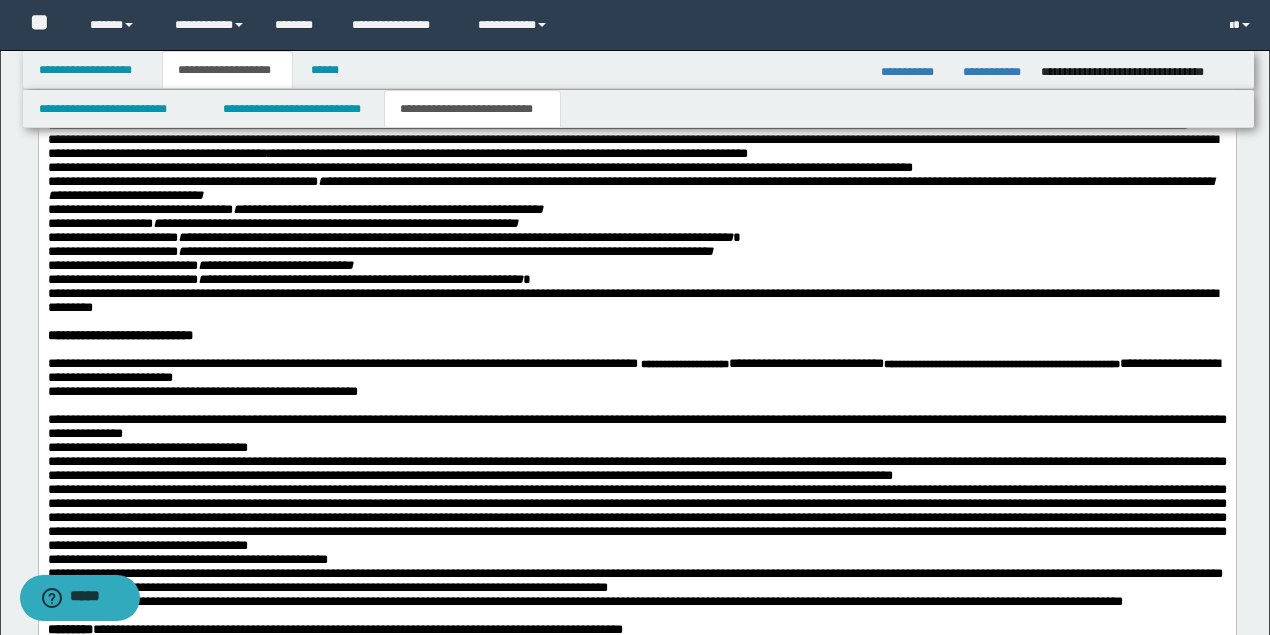 click on "**********" at bounding box center (636, 266) 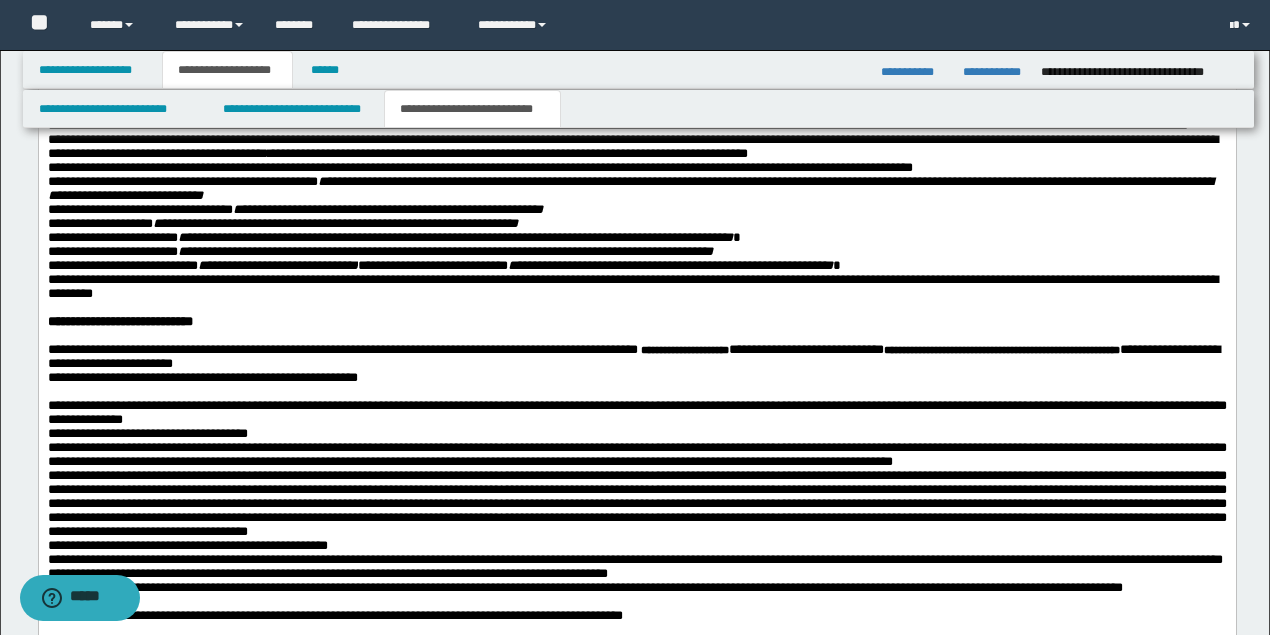 click on "**********" at bounding box center [636, 238] 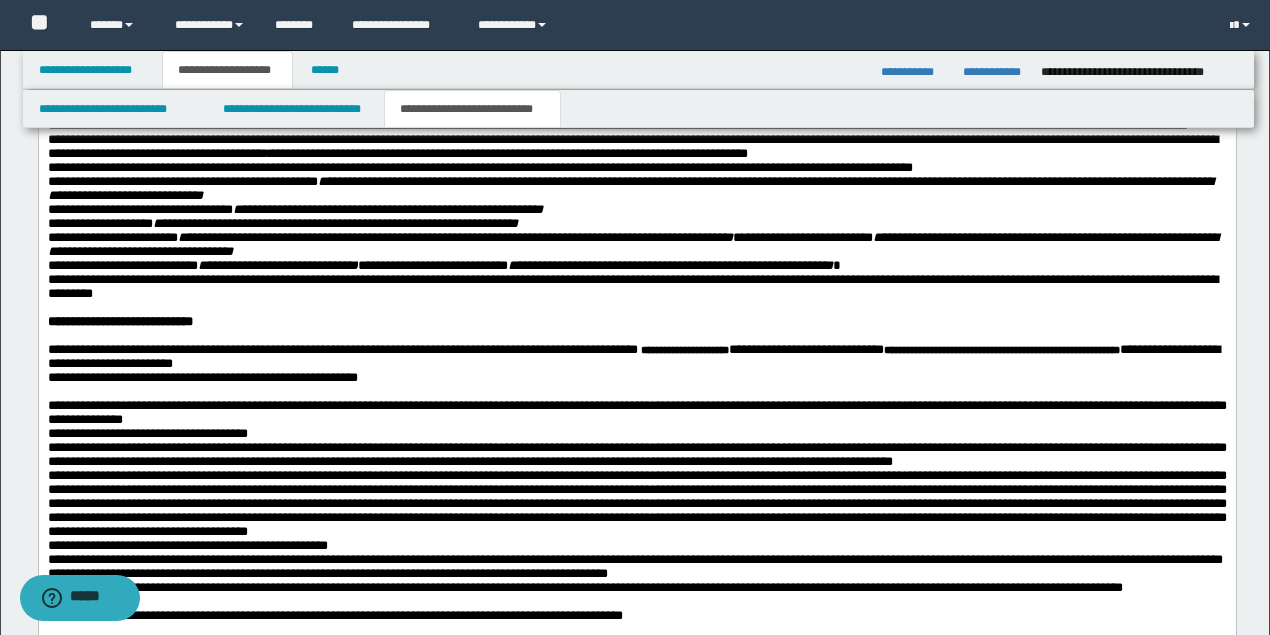 click on "**********" at bounding box center [636, 189] 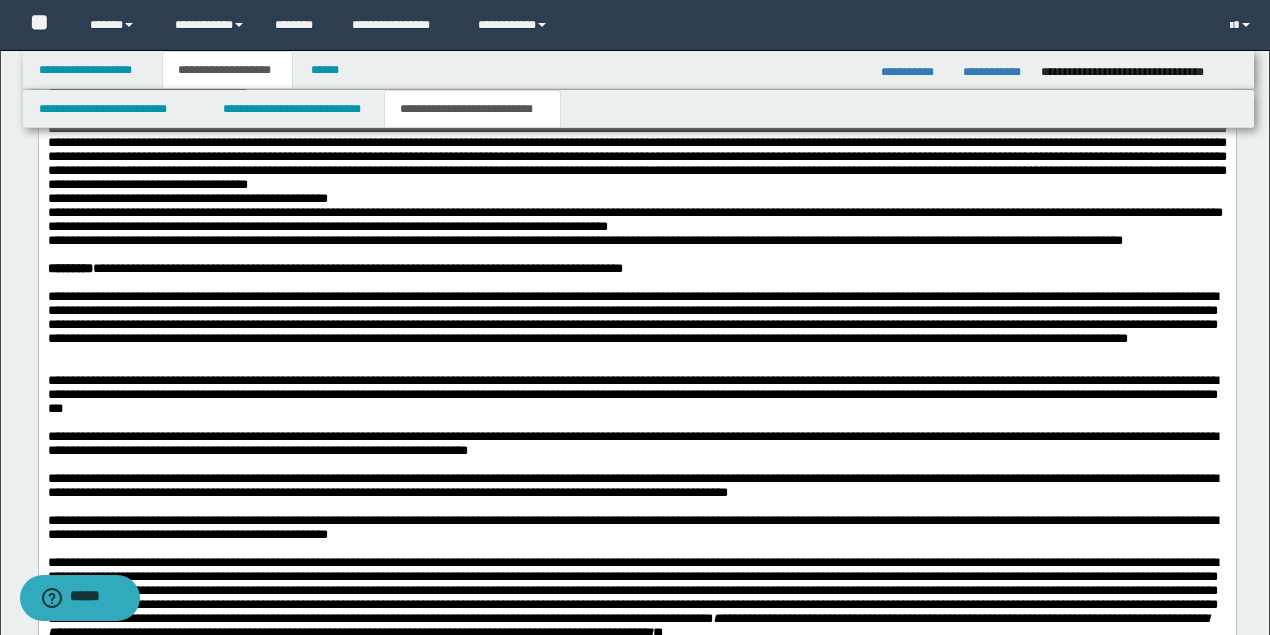 scroll, scrollTop: 2242, scrollLeft: 0, axis: vertical 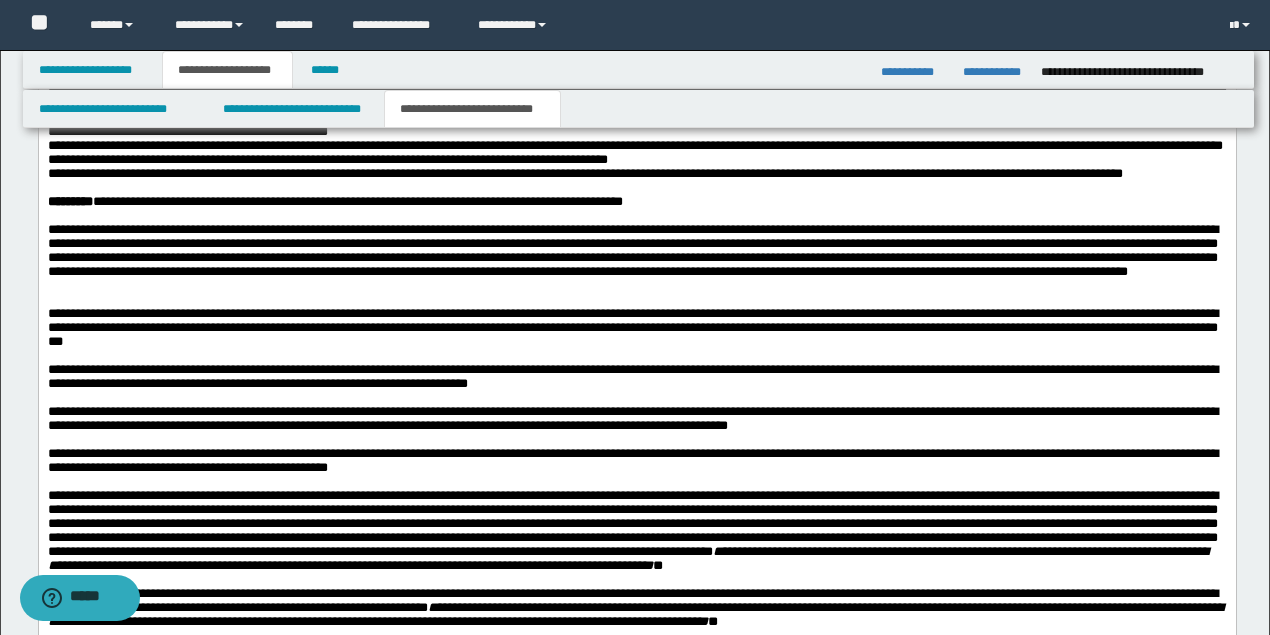 click at bounding box center [636, 300] 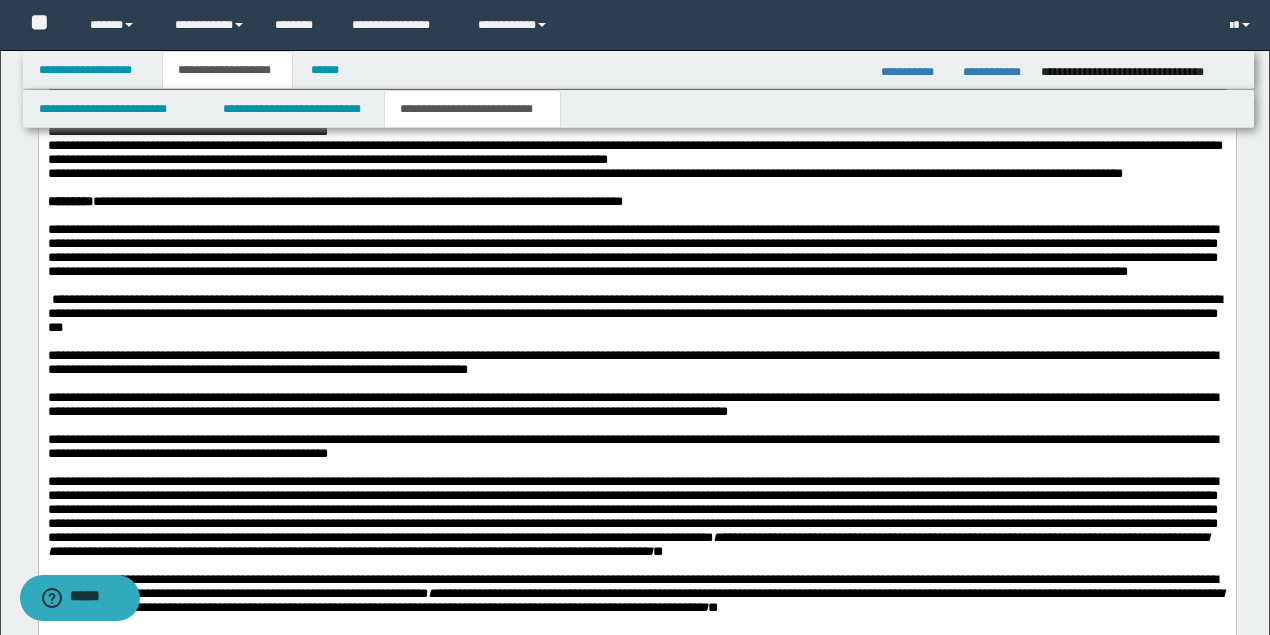 click on "**********" at bounding box center (636, 233) 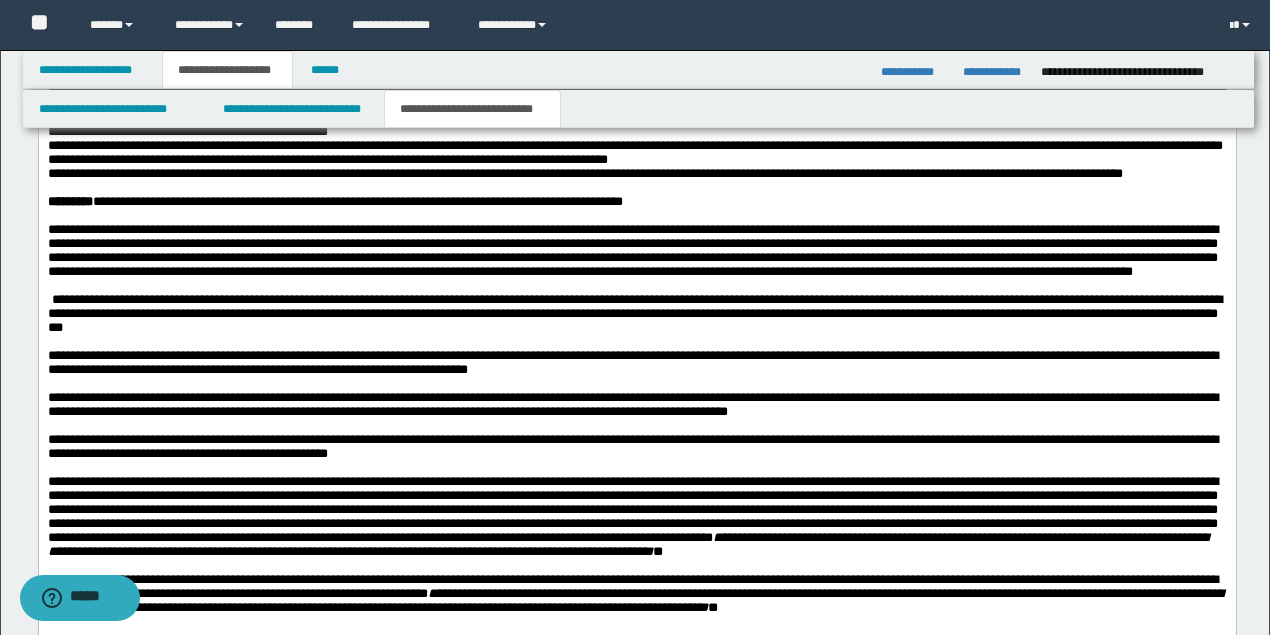 click at bounding box center [636, 286] 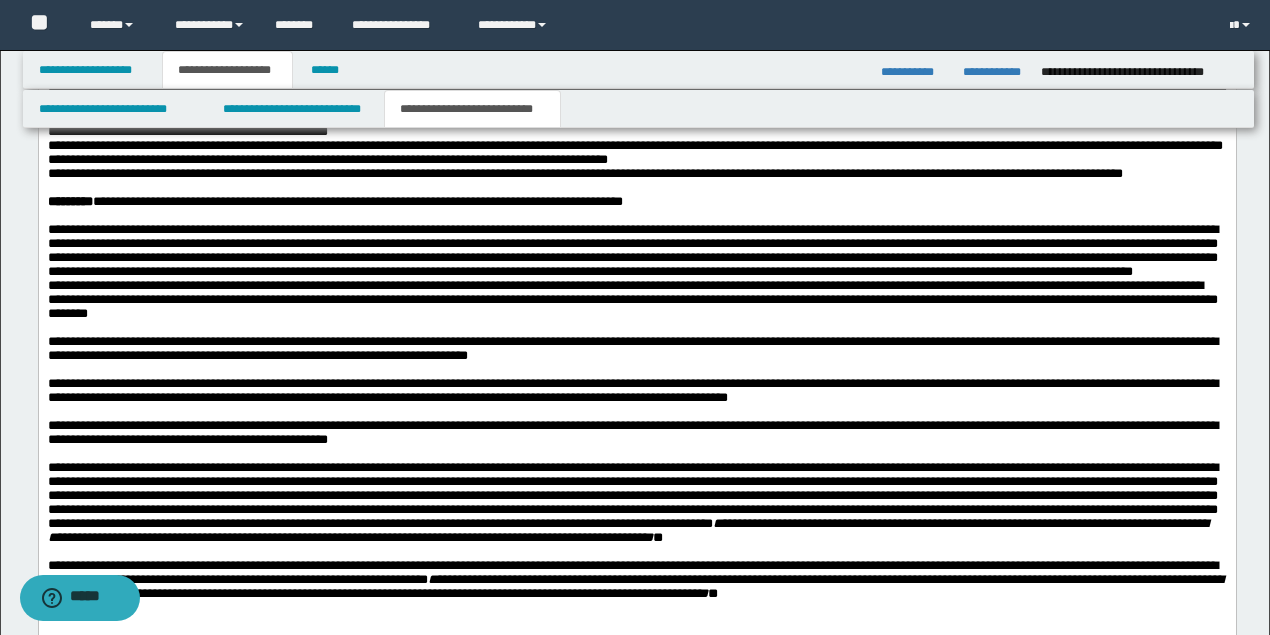 click at bounding box center (636, 328) 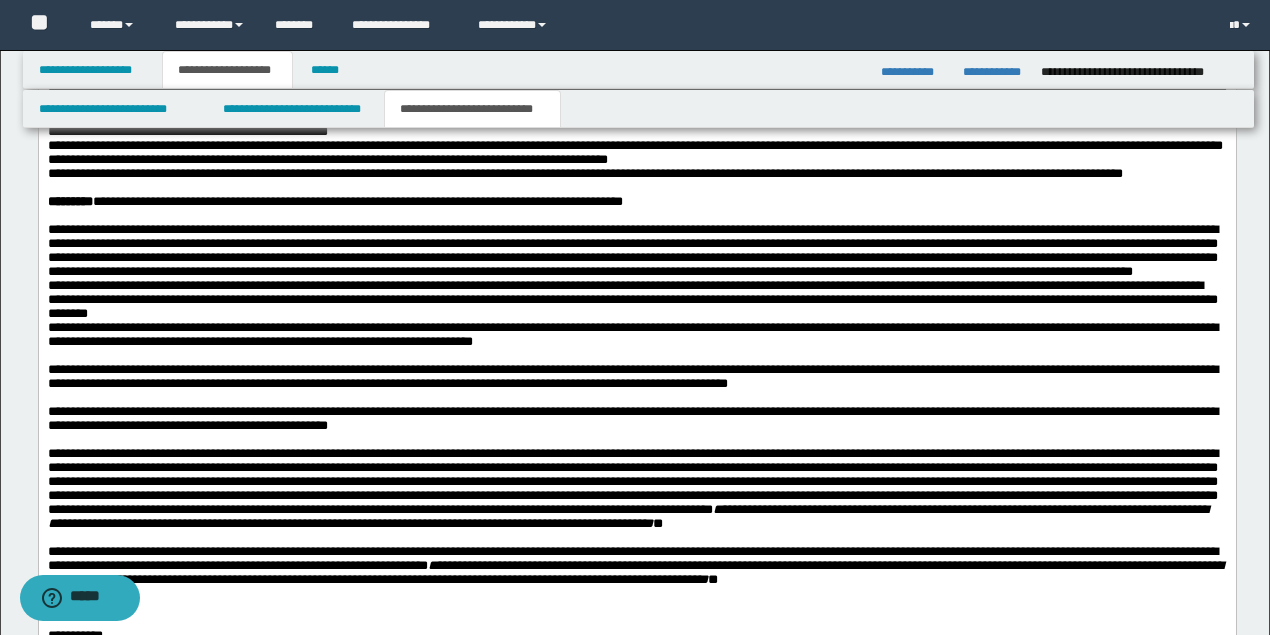 click at bounding box center (636, 356) 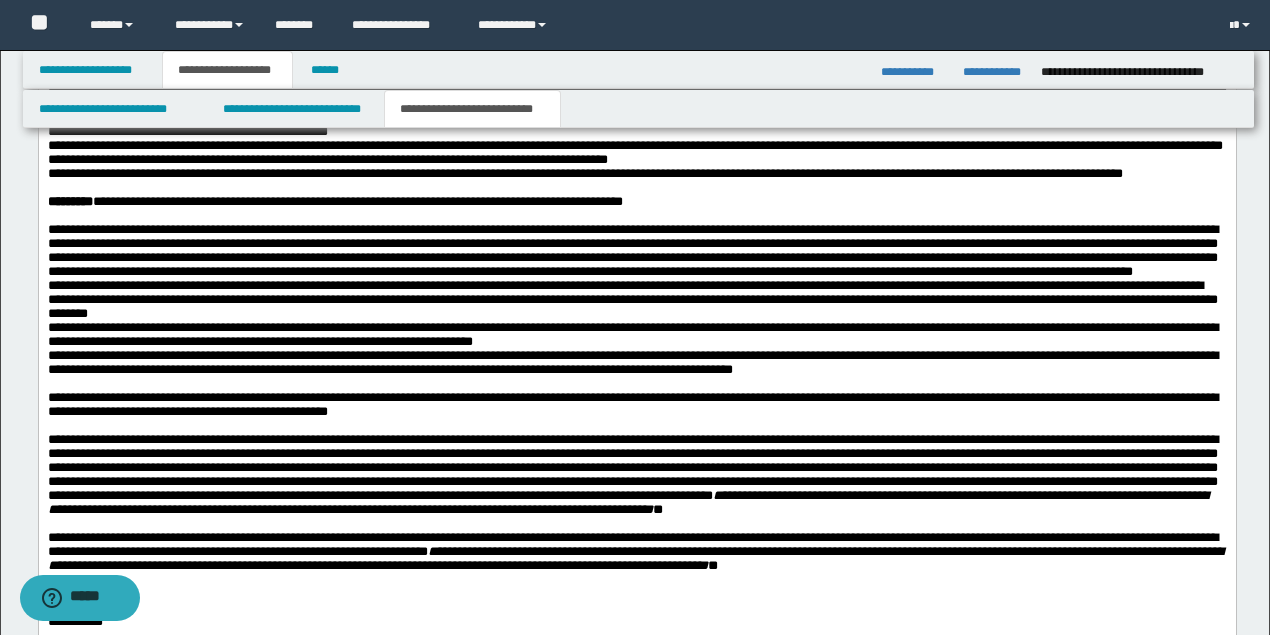 scroll, scrollTop: 2375, scrollLeft: 0, axis: vertical 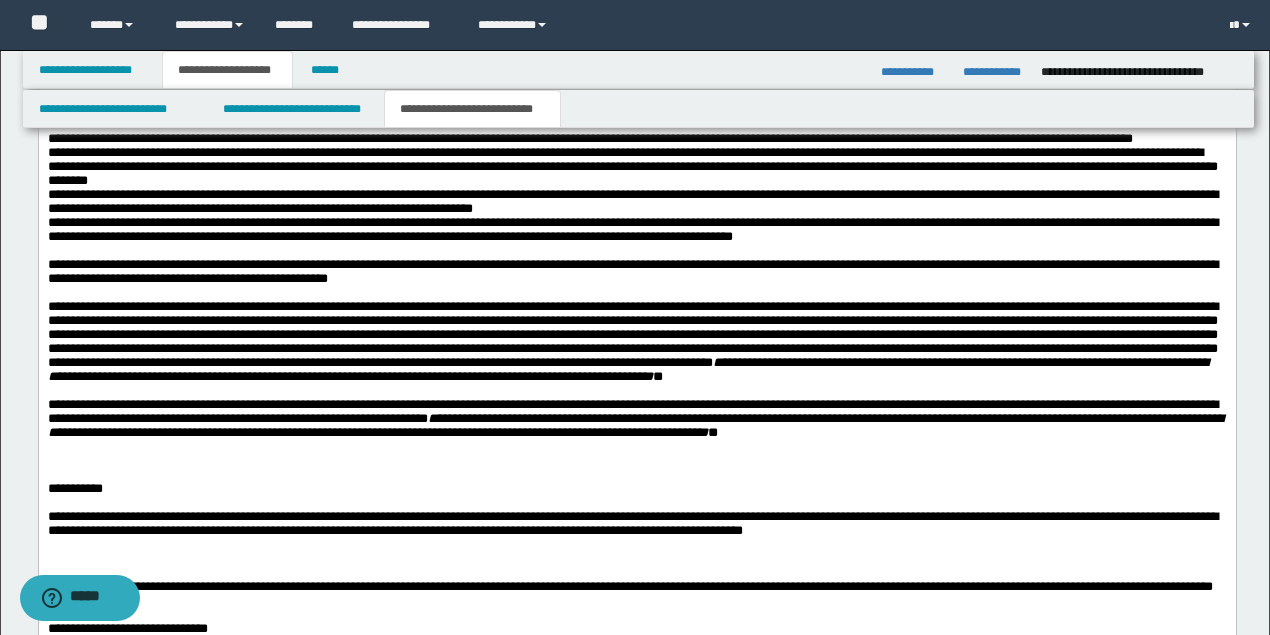 click at bounding box center [636, 251] 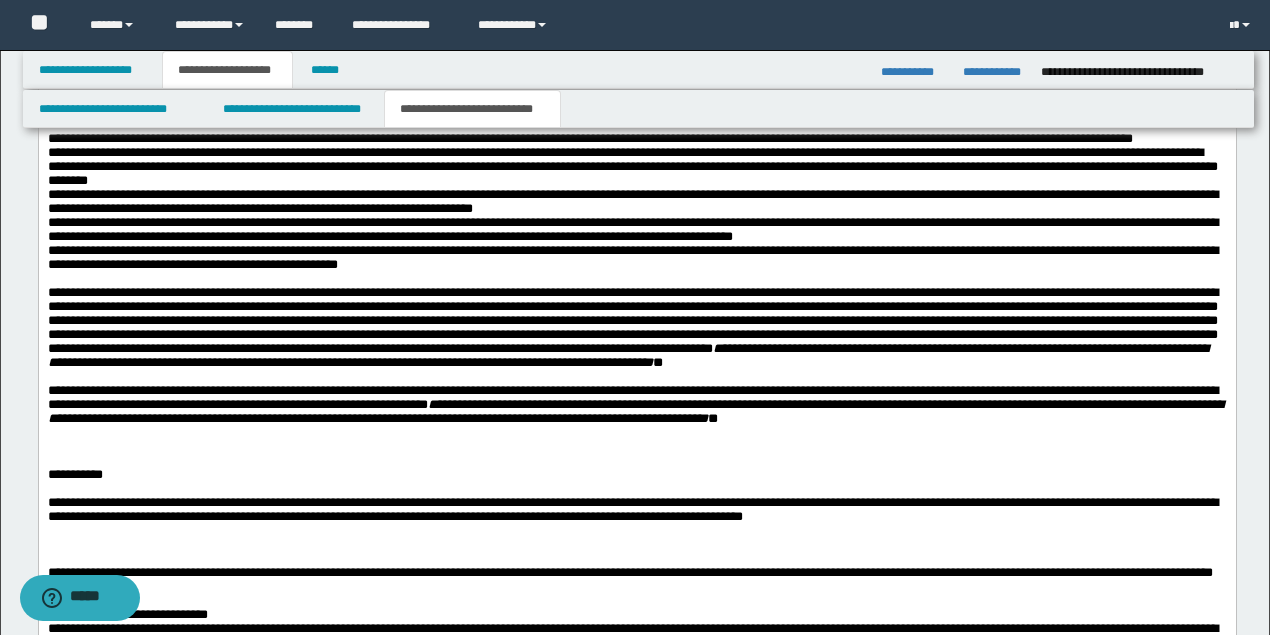 scroll, scrollTop: 2508, scrollLeft: 0, axis: vertical 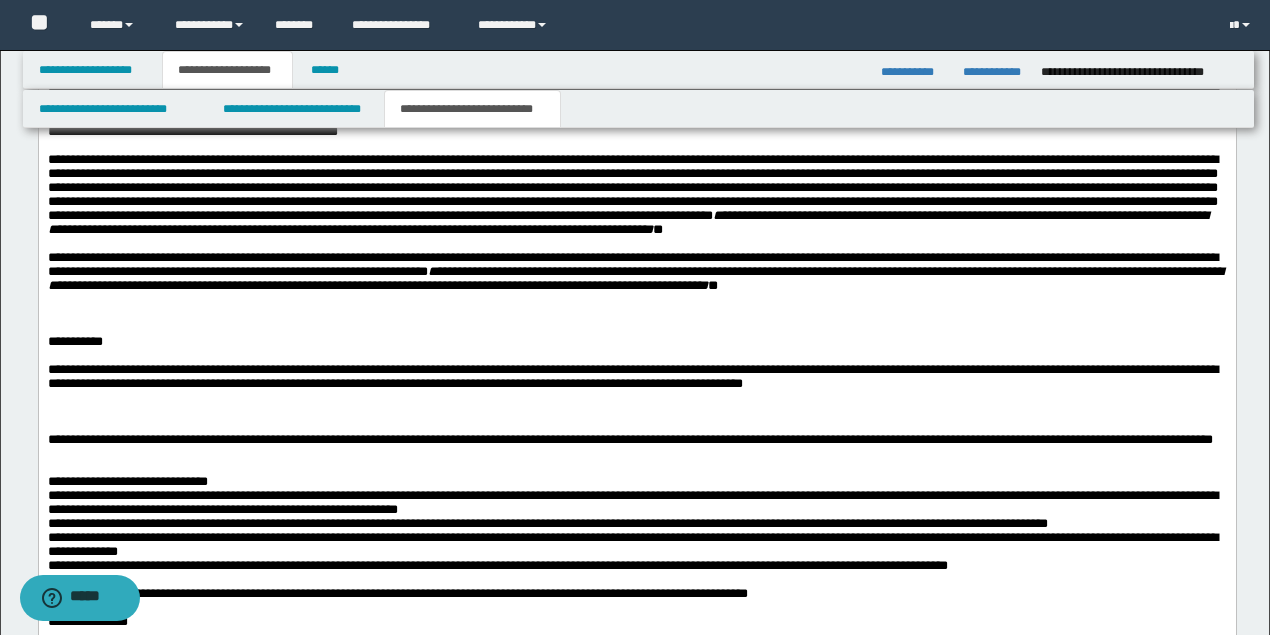 click on "**********" at bounding box center (632, 194) 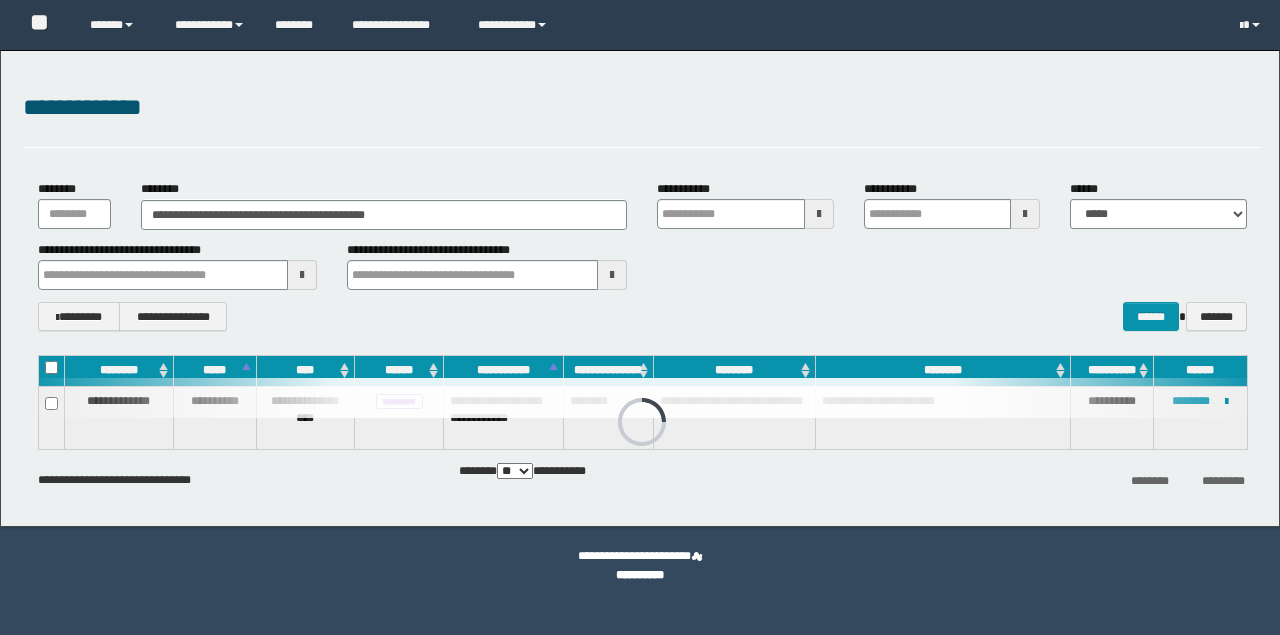 scroll, scrollTop: 0, scrollLeft: 0, axis: both 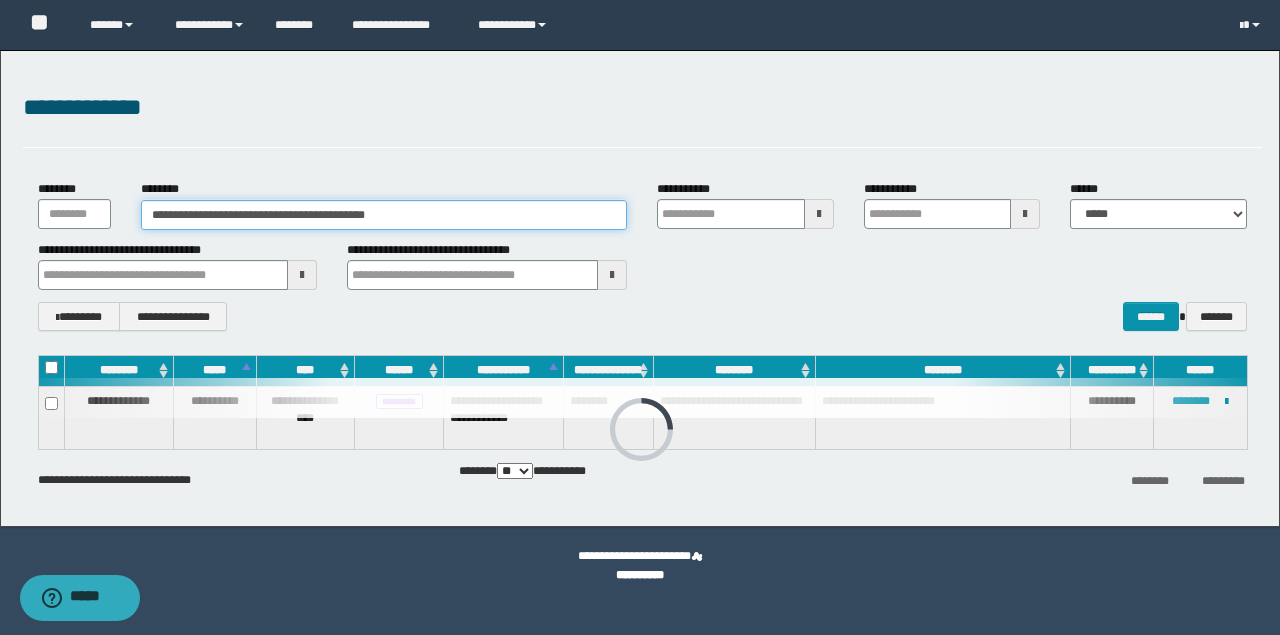 drag, startPoint x: 464, startPoint y: 214, endPoint x: 66, endPoint y: 218, distance: 398.0201 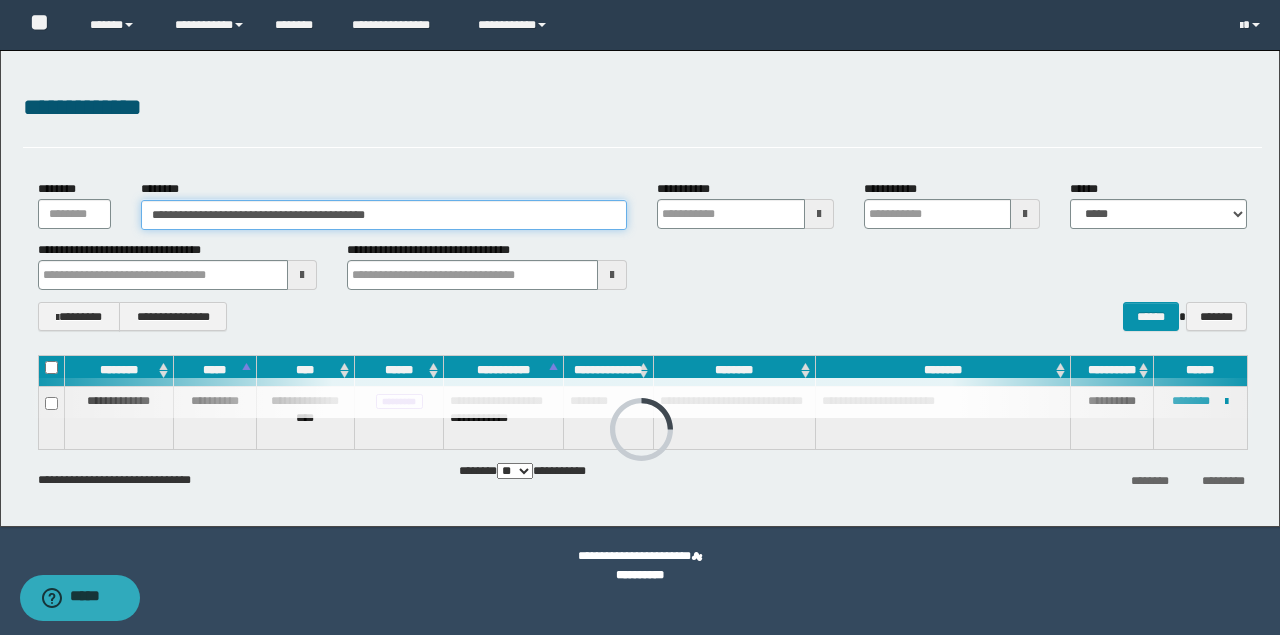 click on "**********" at bounding box center [642, 204] 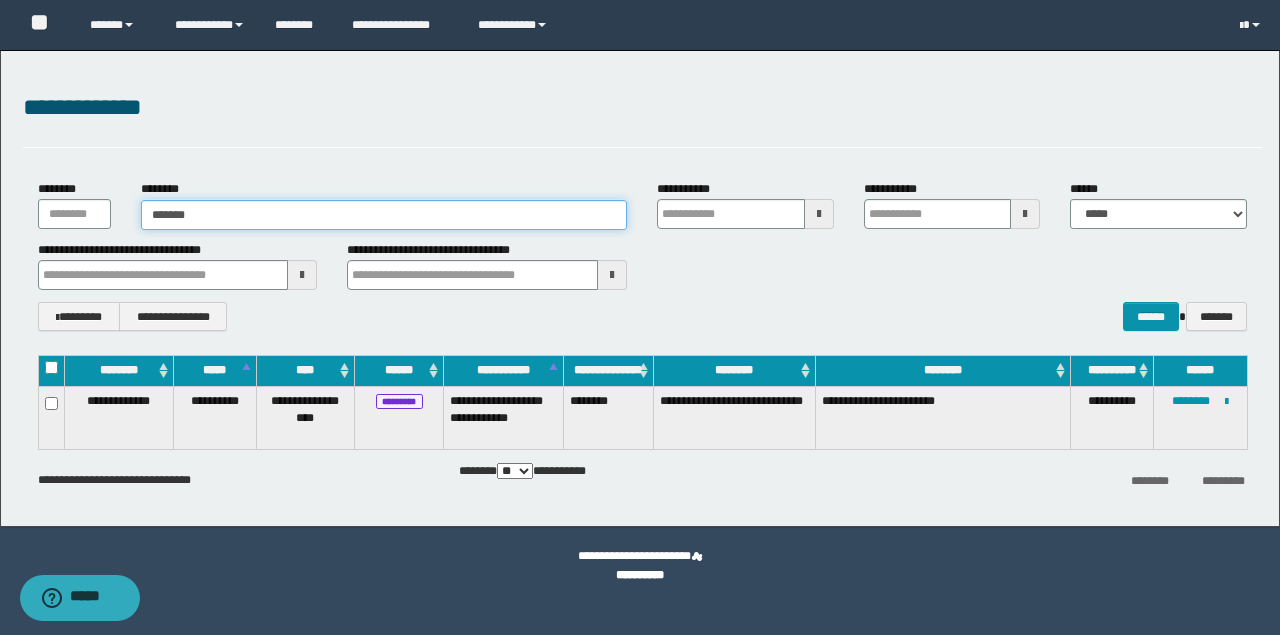 type on "*******" 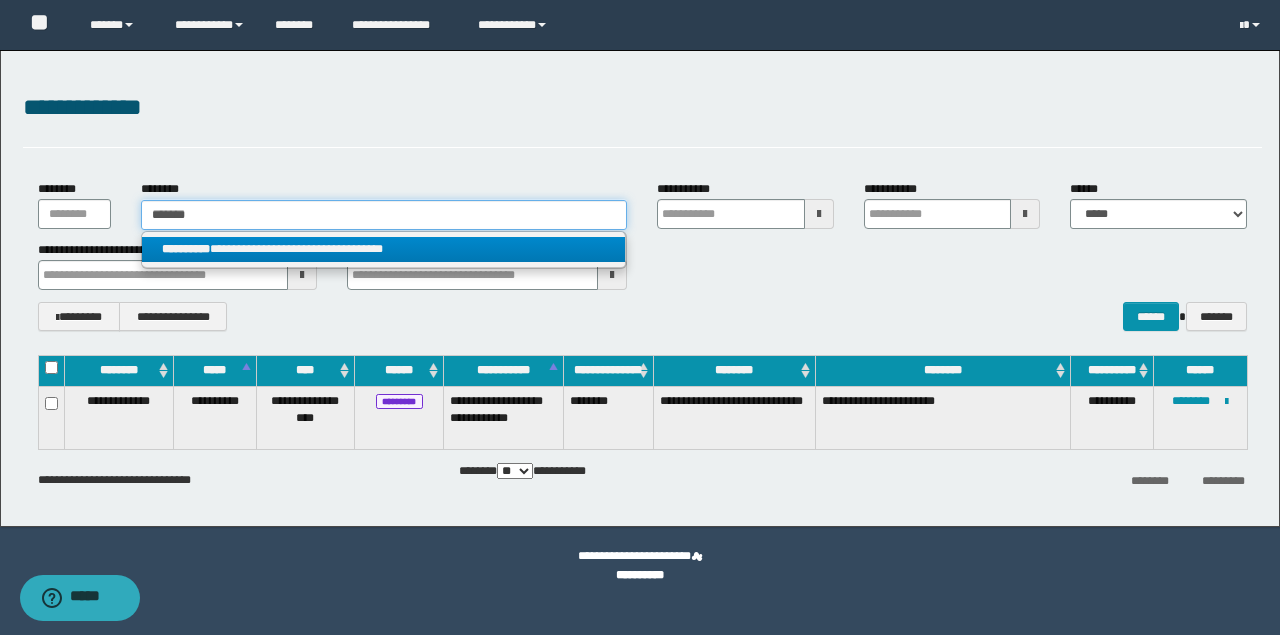 type on "*******" 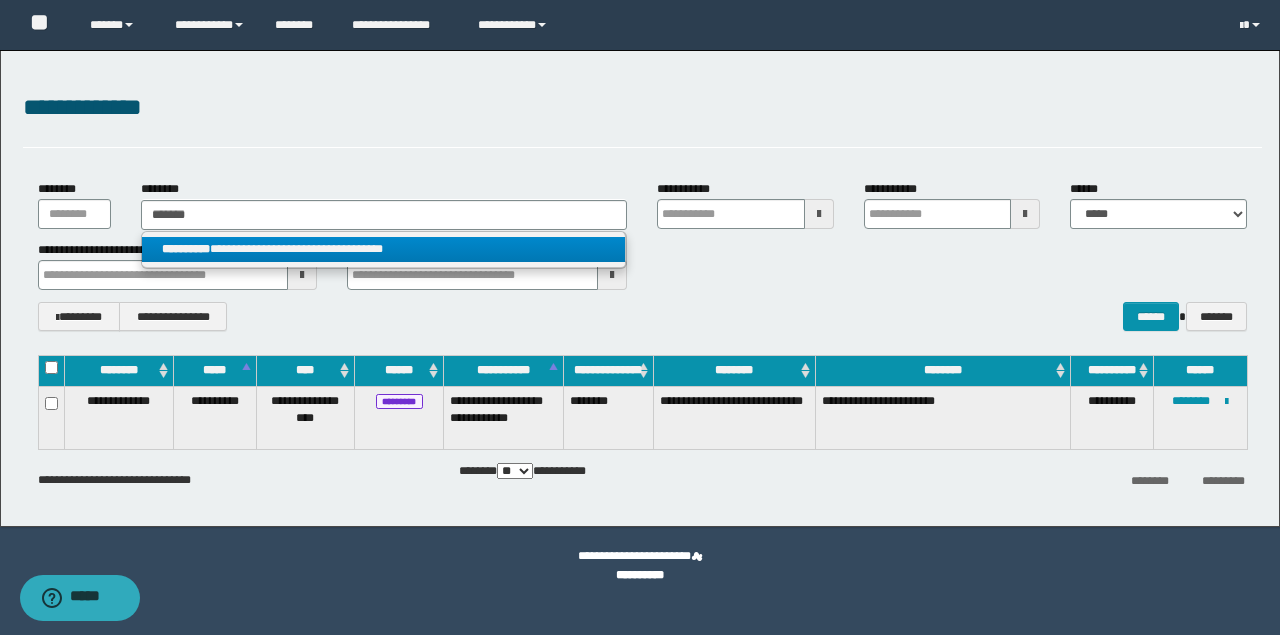 click on "**********" at bounding box center (384, 249) 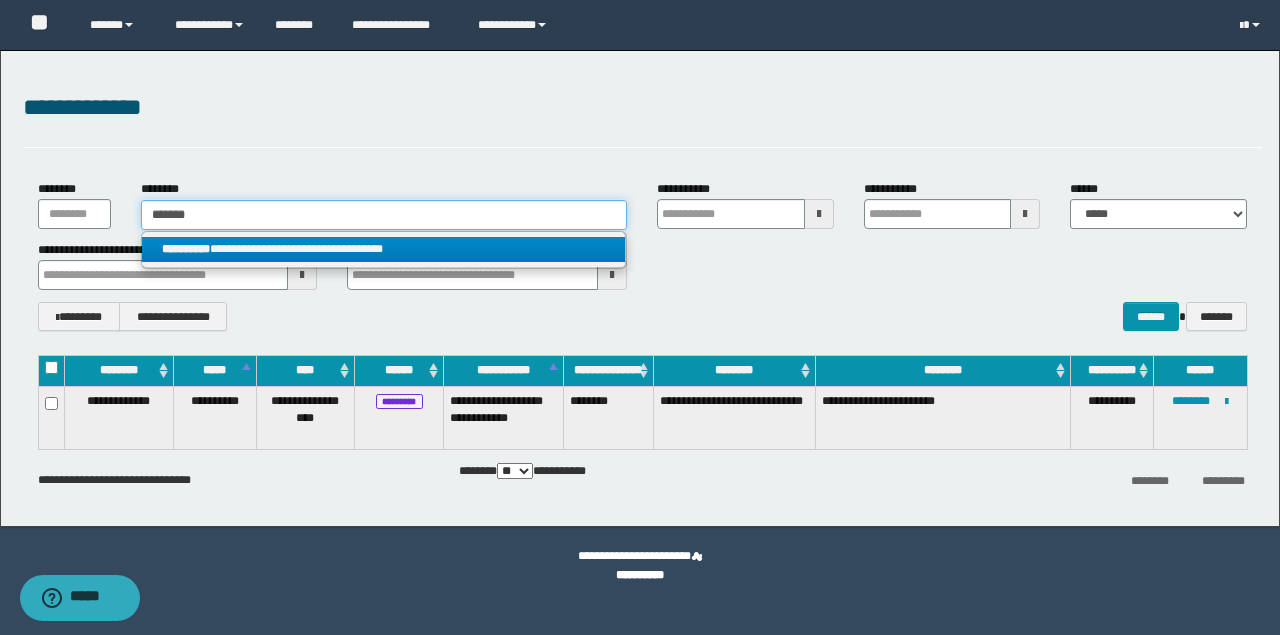 type 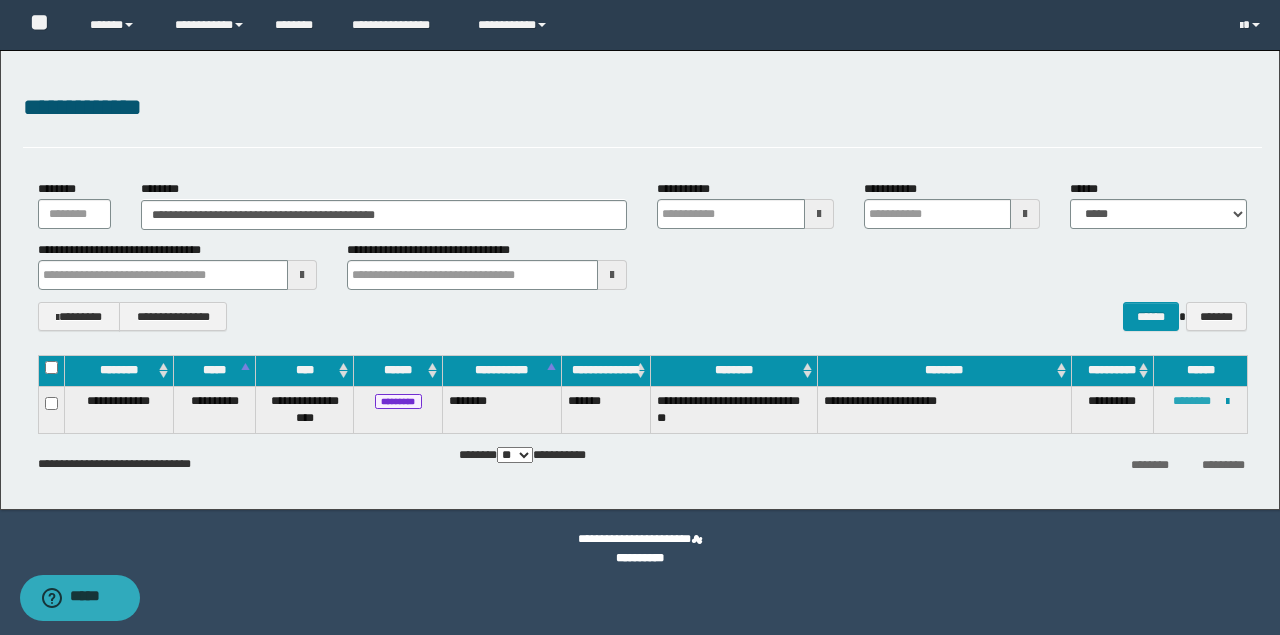 click on "********" at bounding box center (1192, 401) 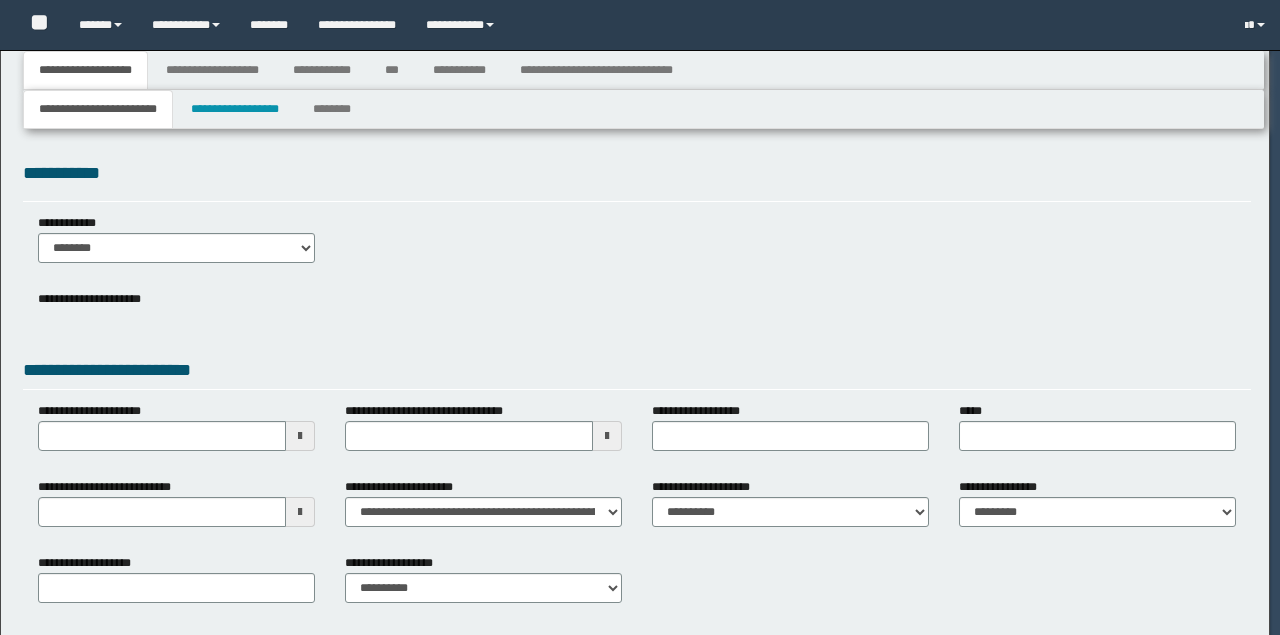 type on "**********" 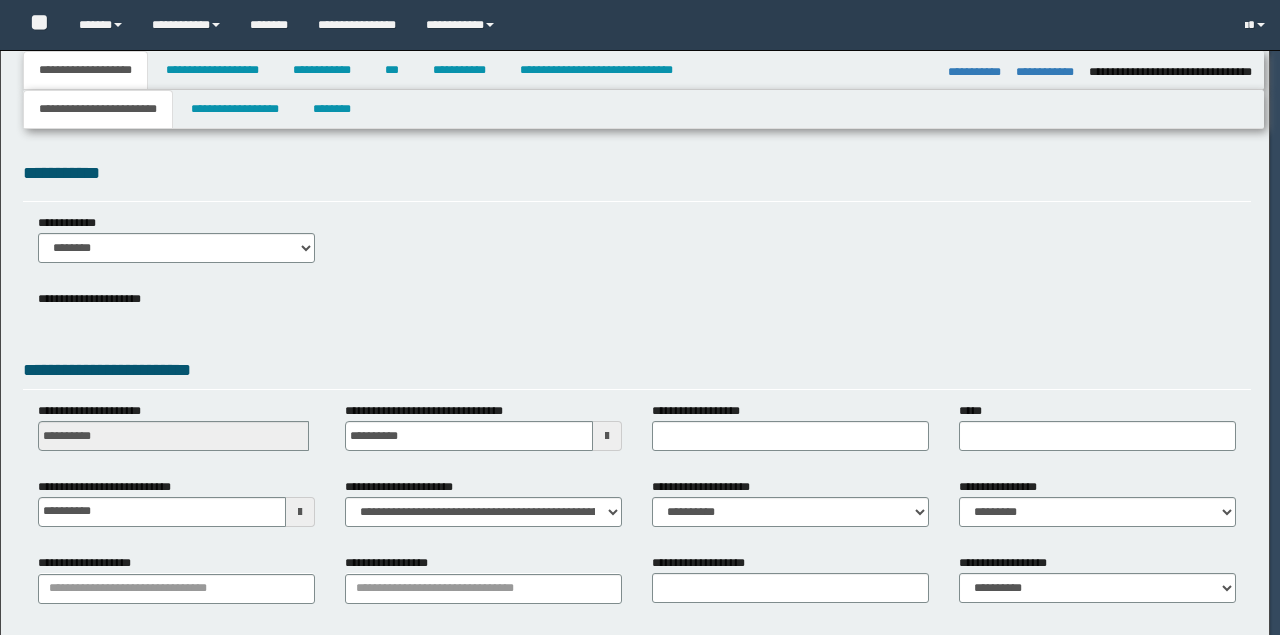 type on "**********" 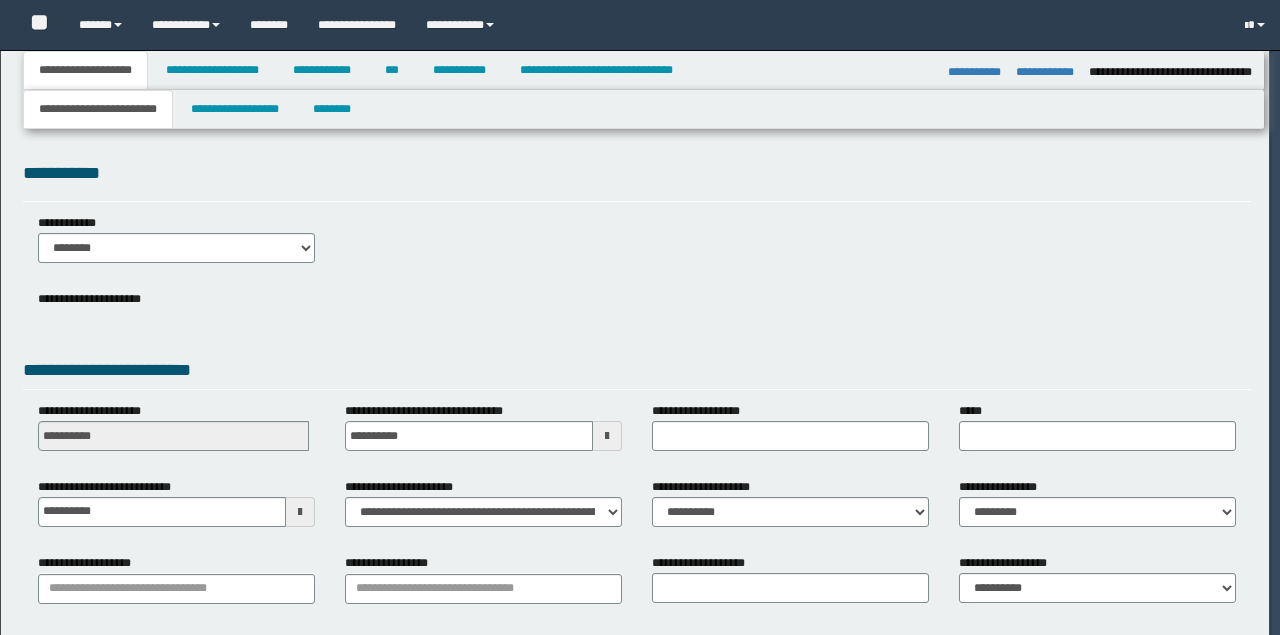 type on "**********" 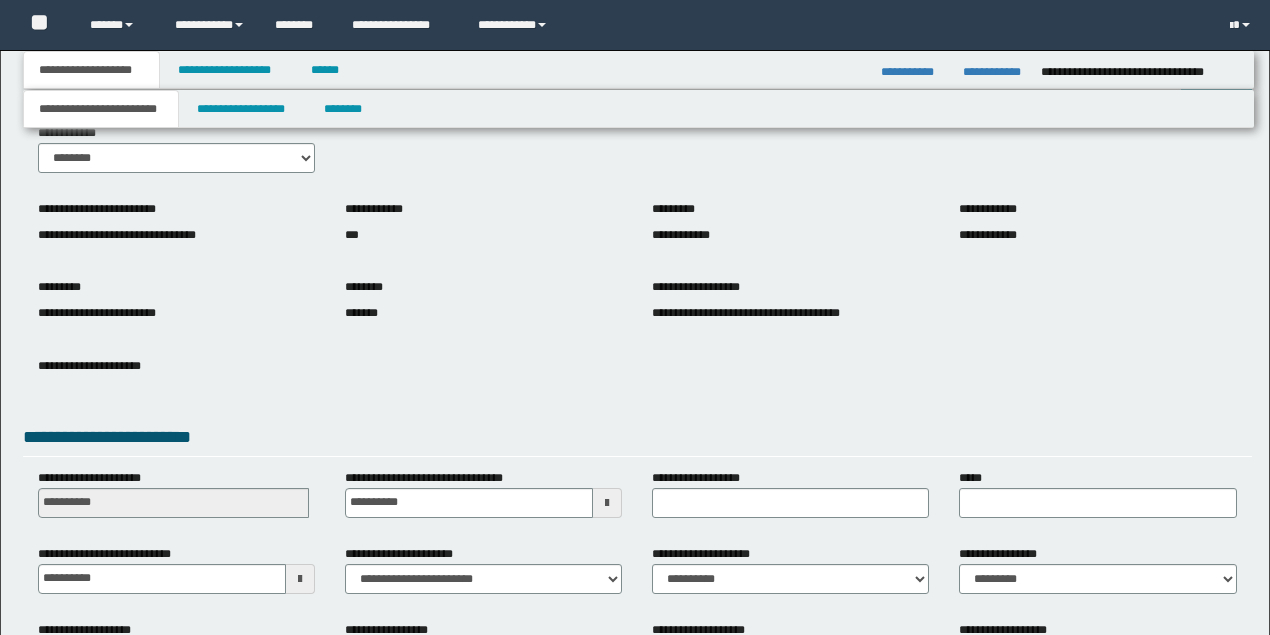 scroll, scrollTop: 90, scrollLeft: 0, axis: vertical 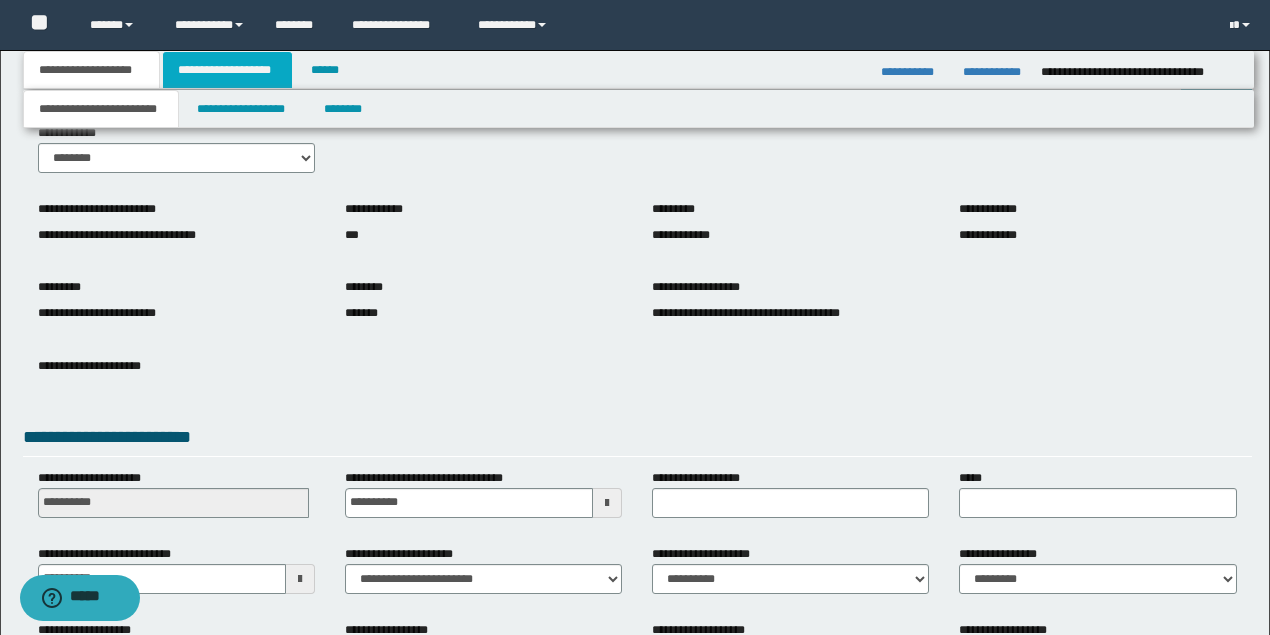click on "**********" at bounding box center (227, 70) 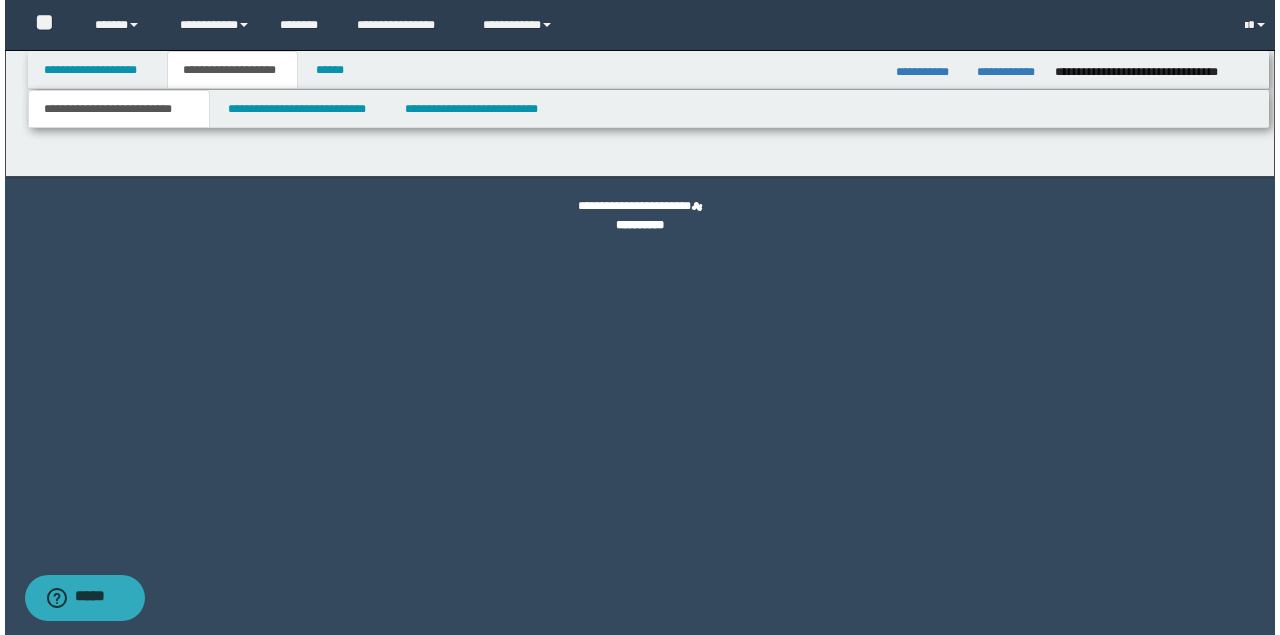 scroll, scrollTop: 0, scrollLeft: 0, axis: both 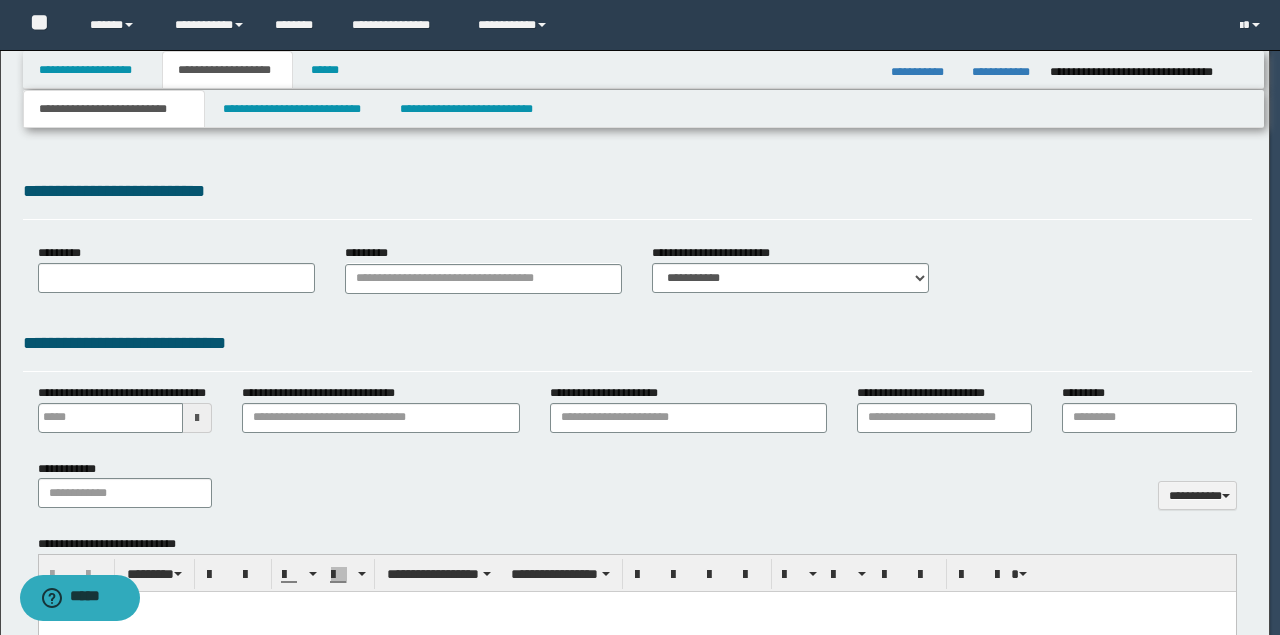 type 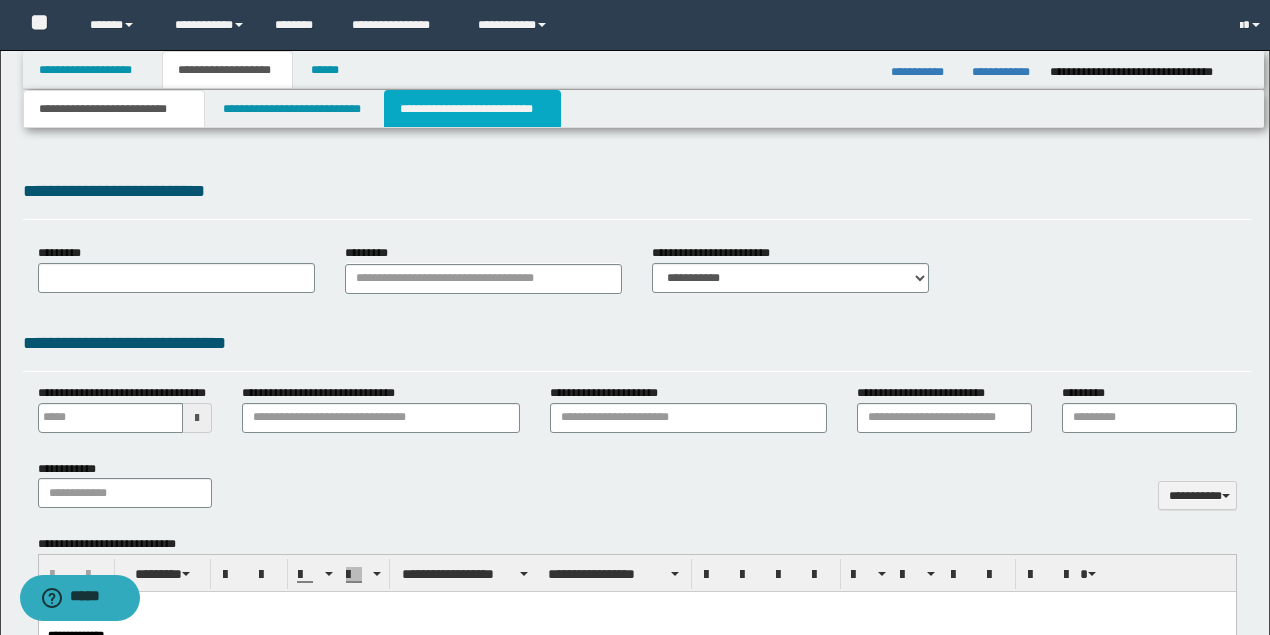 click on "**********" at bounding box center (472, 109) 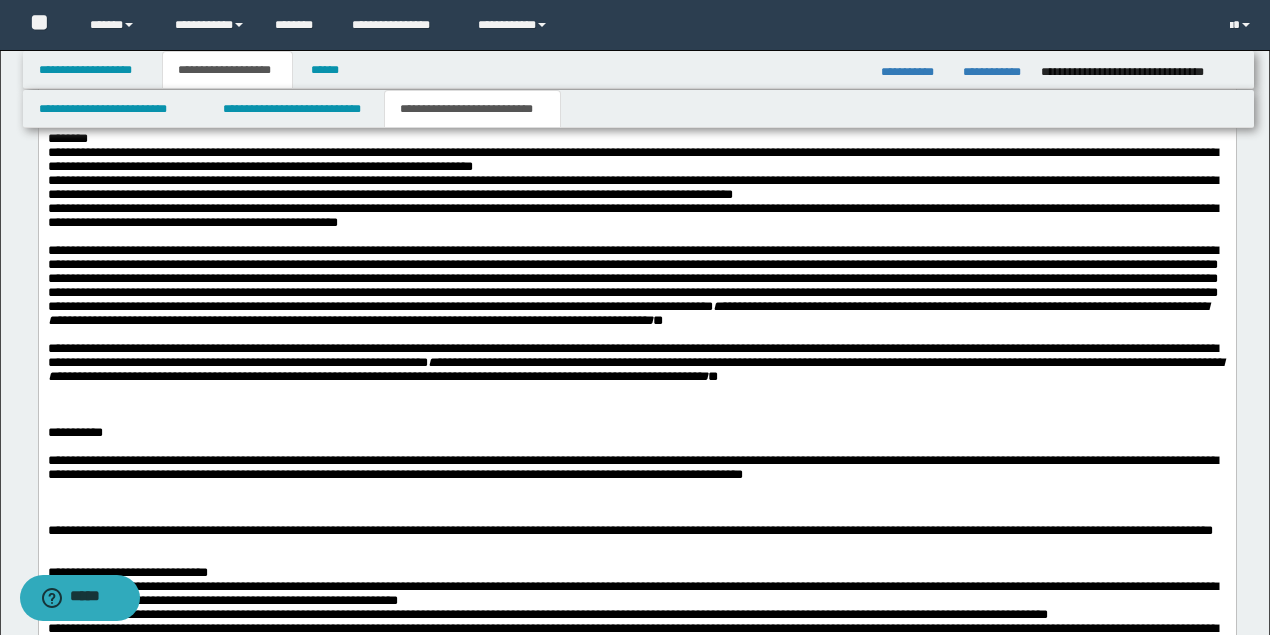 scroll, scrollTop: 2800, scrollLeft: 0, axis: vertical 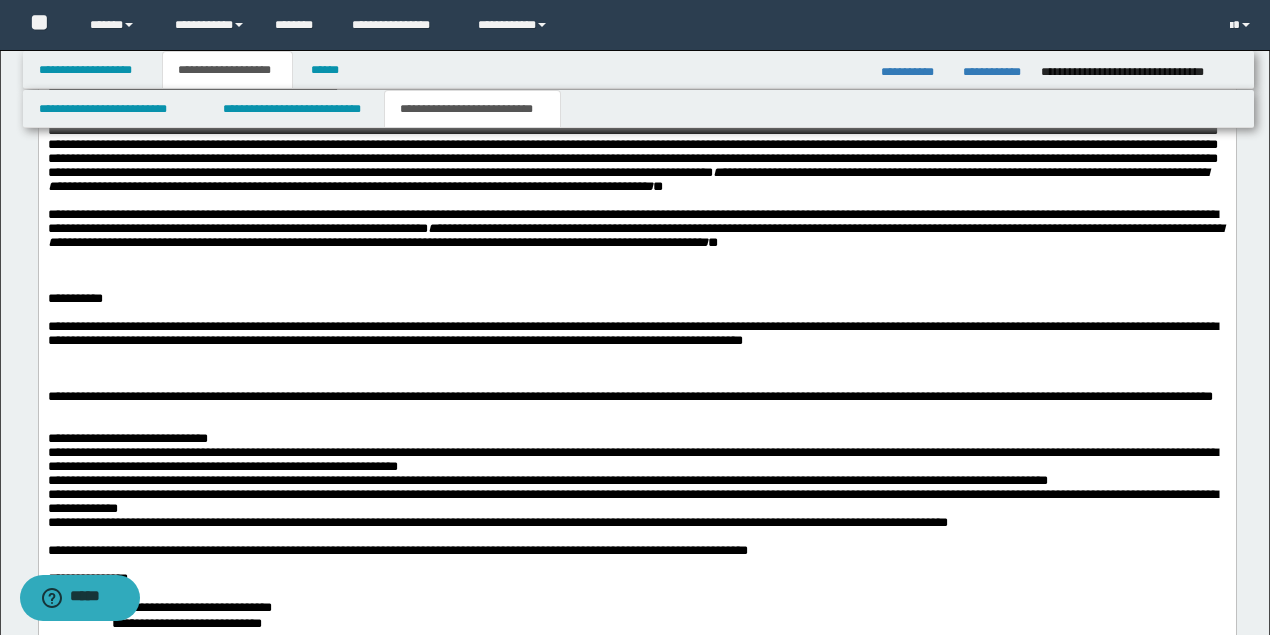 click on "**********" at bounding box center (632, 152) 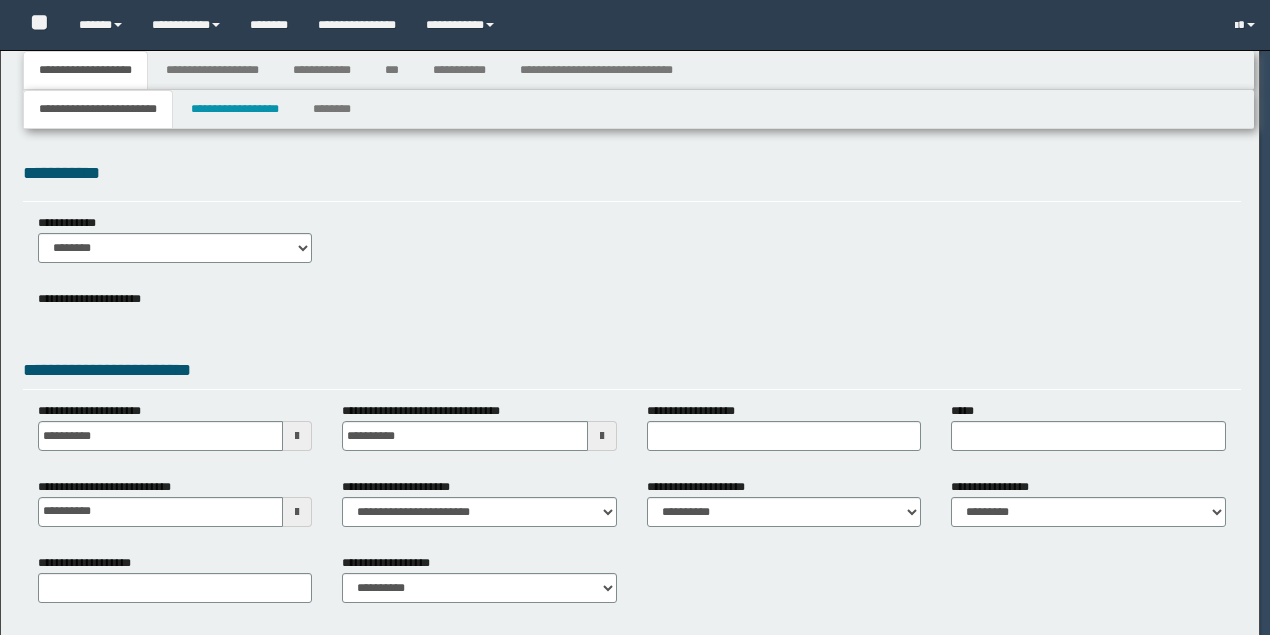 select on "*" 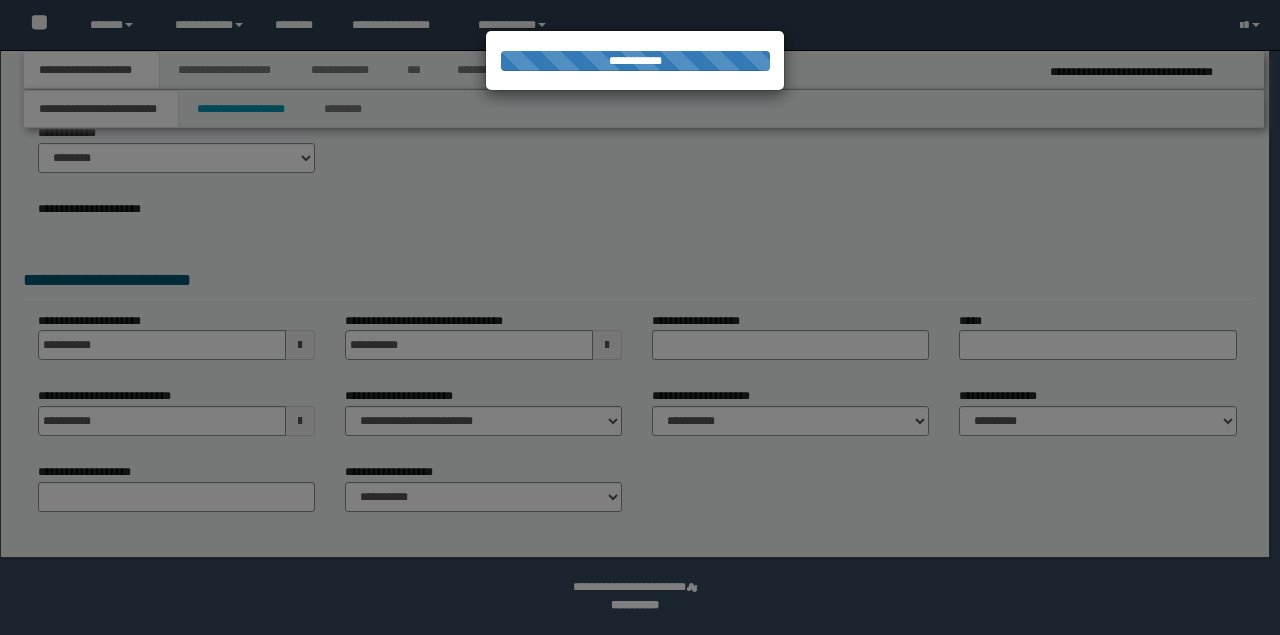 scroll, scrollTop: 90, scrollLeft: 0, axis: vertical 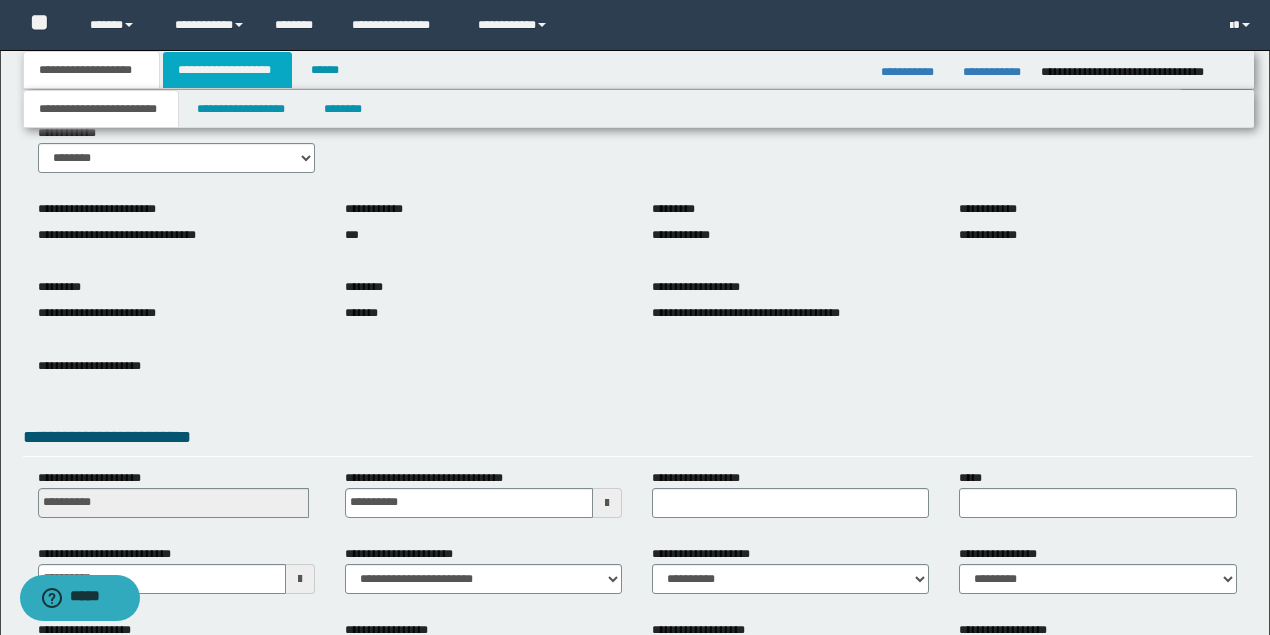 drag, startPoint x: 226, startPoint y: 74, endPoint x: 243, endPoint y: 79, distance: 17.720045 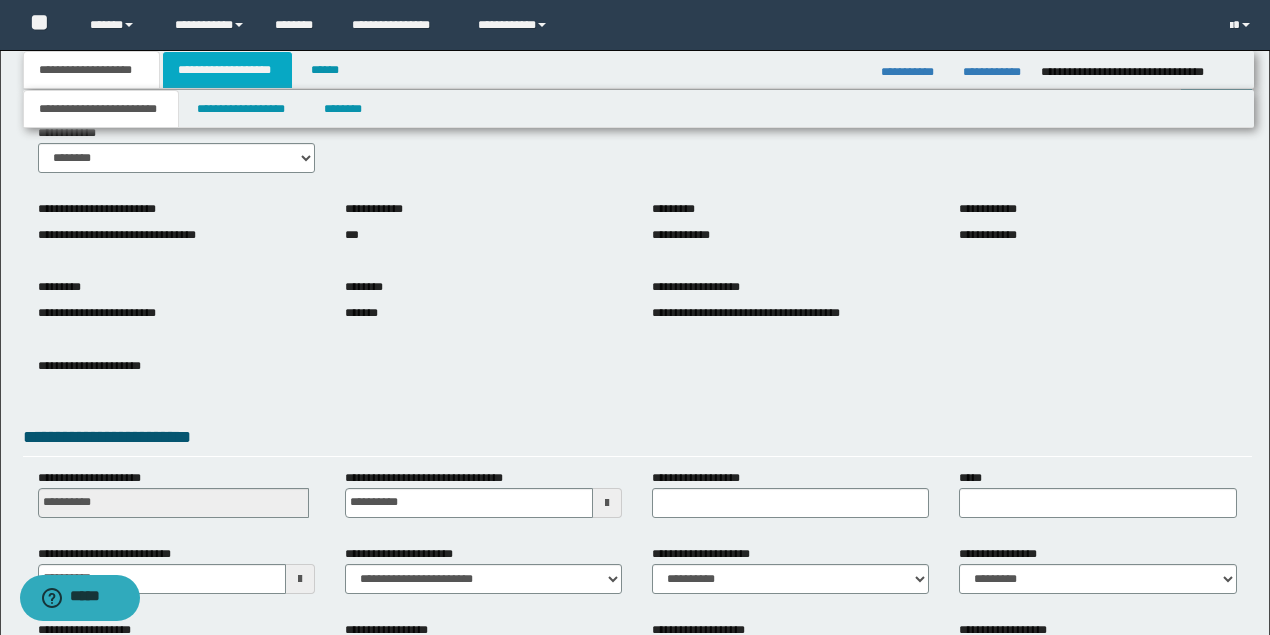 click on "**********" at bounding box center (227, 70) 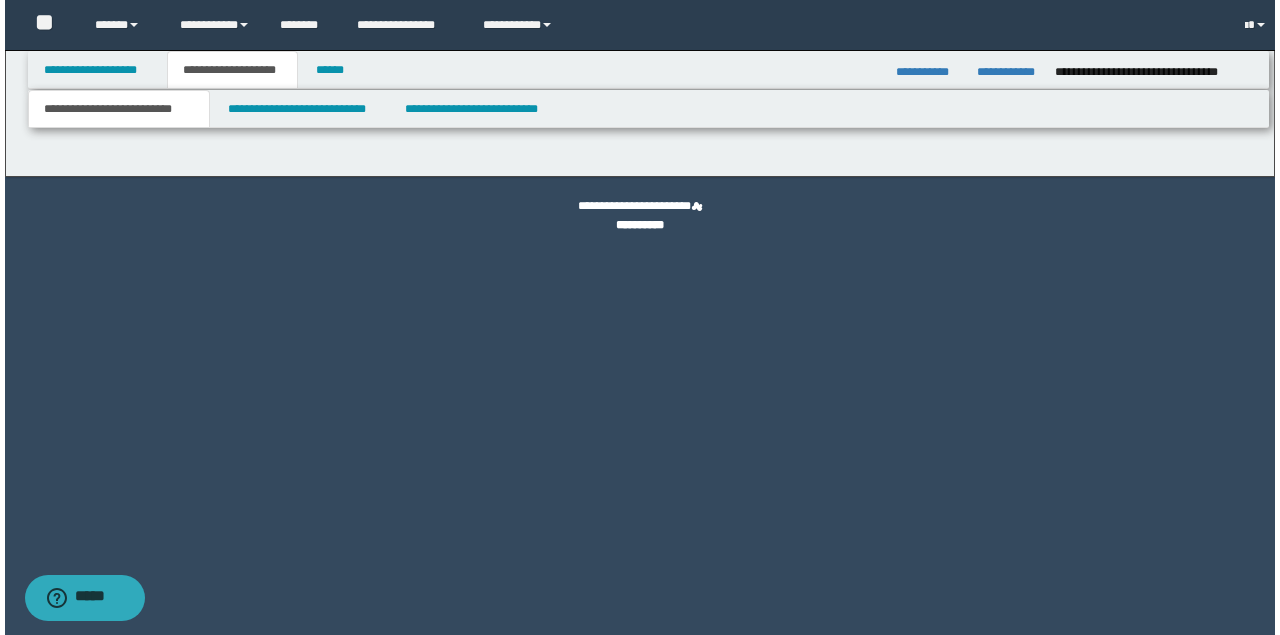 scroll, scrollTop: 0, scrollLeft: 0, axis: both 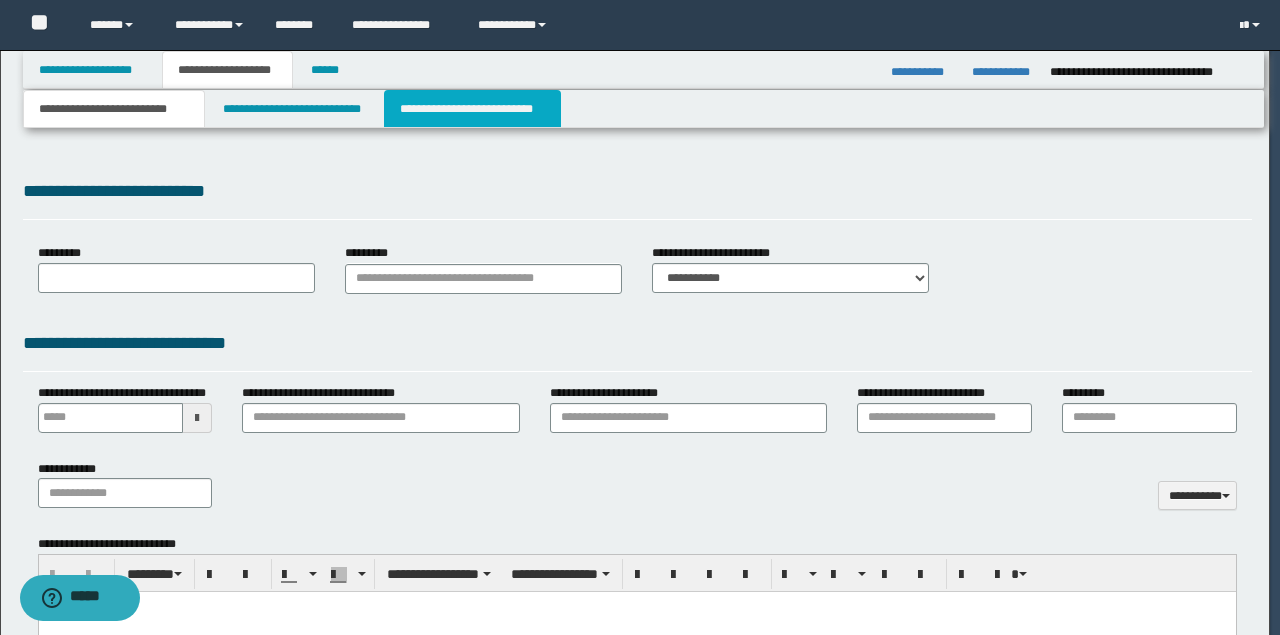 click on "**********" at bounding box center [472, 109] 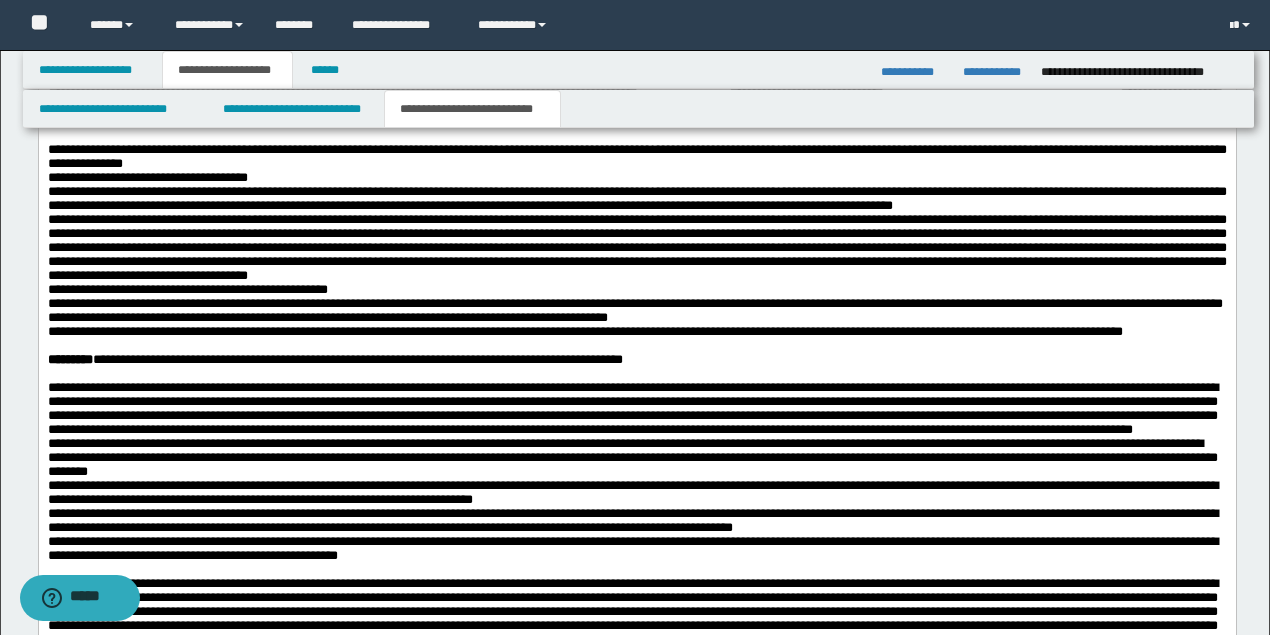 scroll, scrollTop: 2666, scrollLeft: 0, axis: vertical 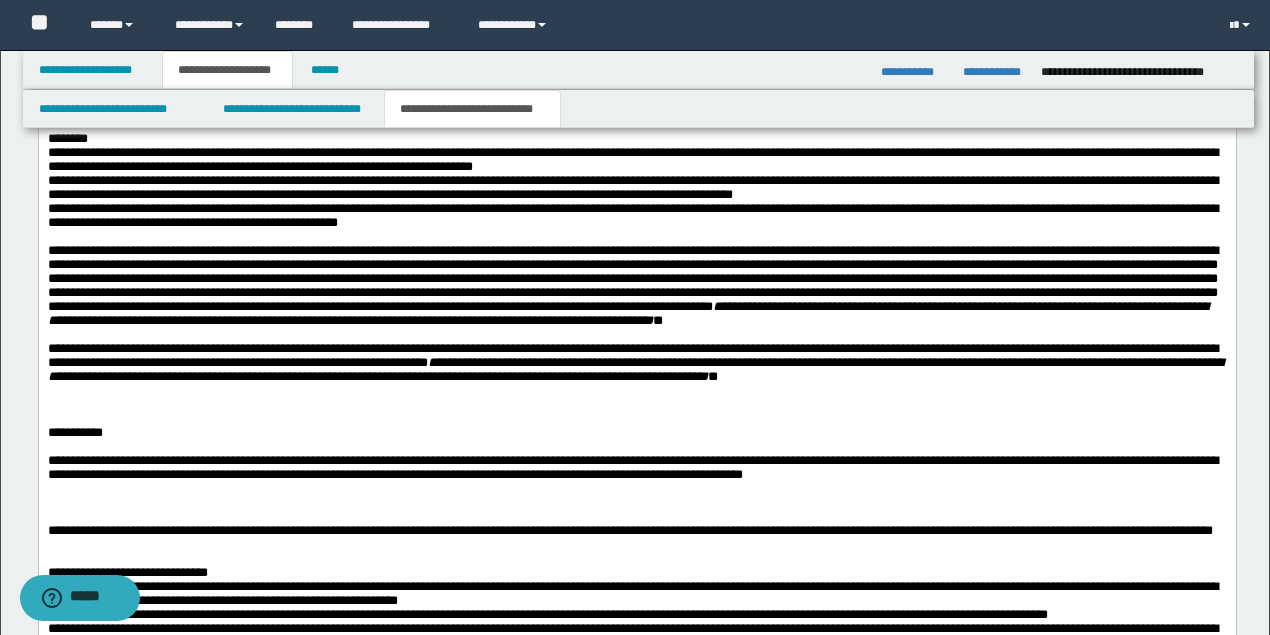 click on "**********" at bounding box center (632, 286) 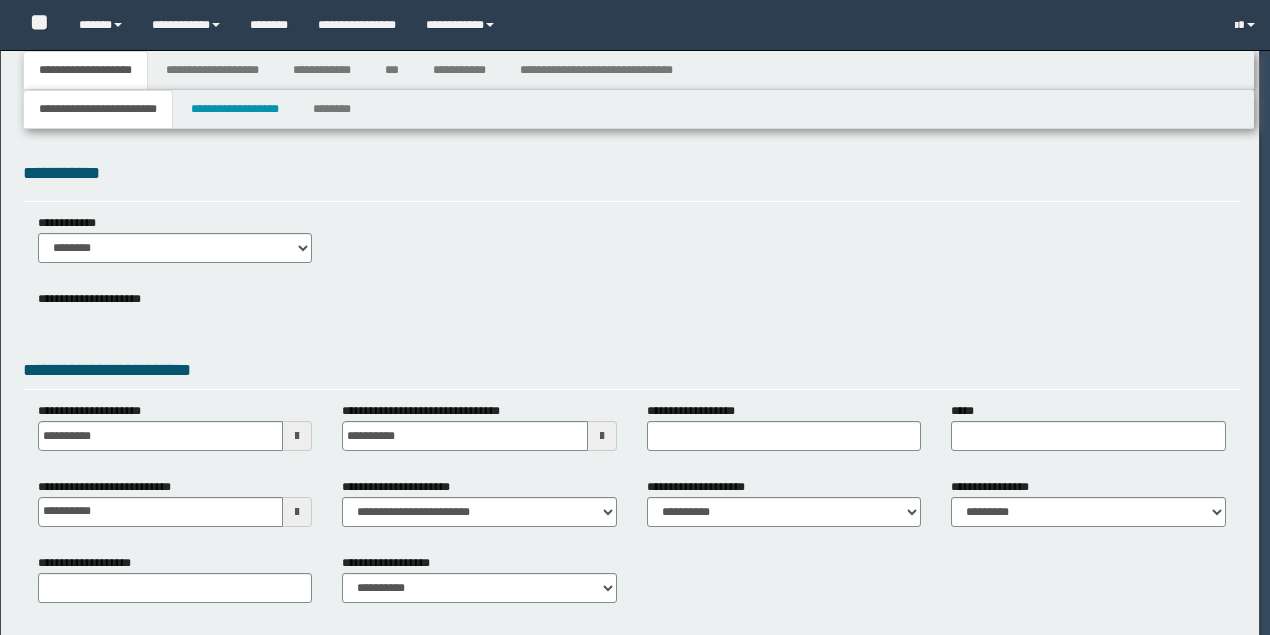 select on "*" 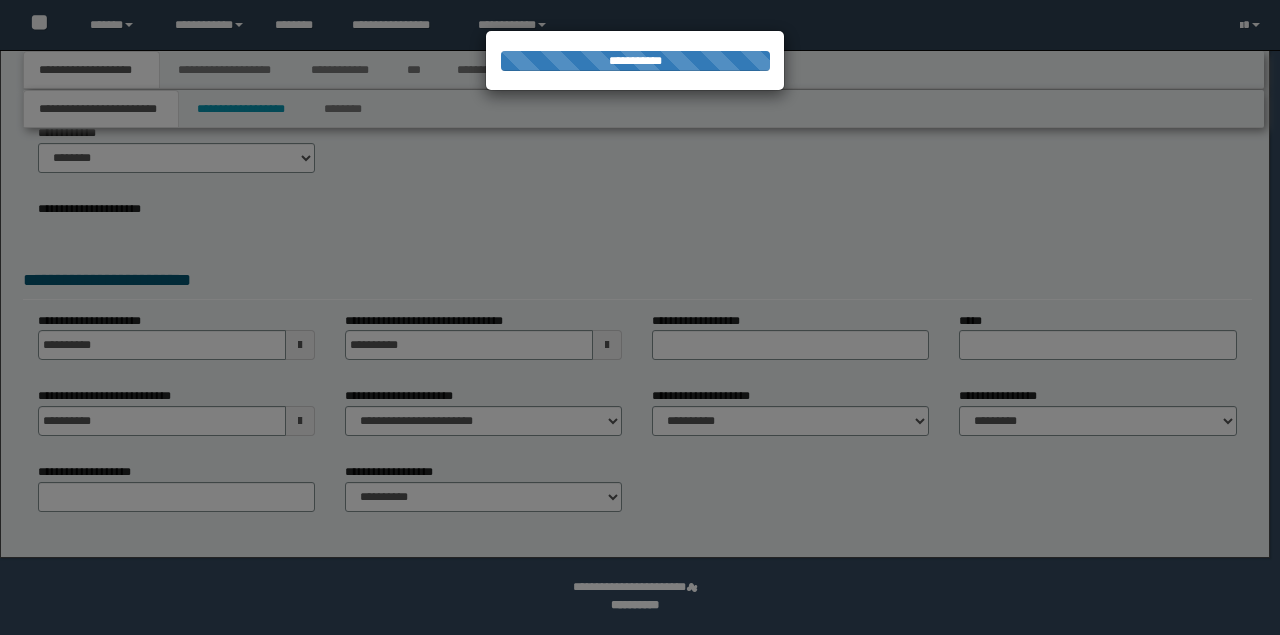 scroll, scrollTop: 90, scrollLeft: 0, axis: vertical 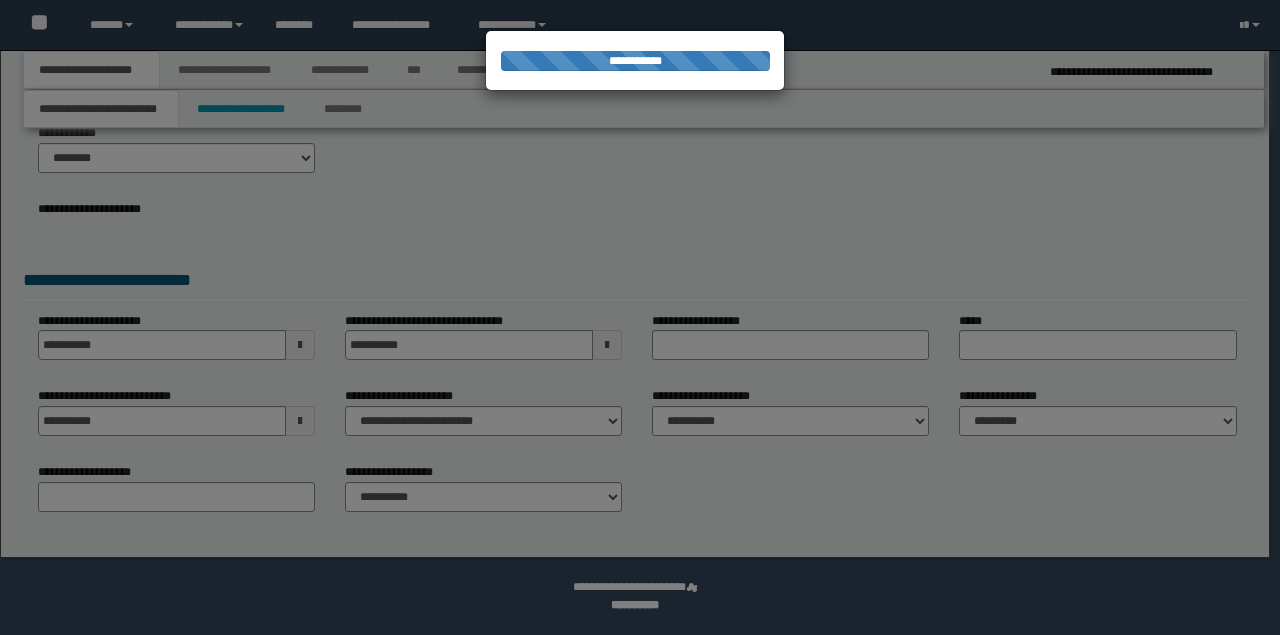 type on "*********" 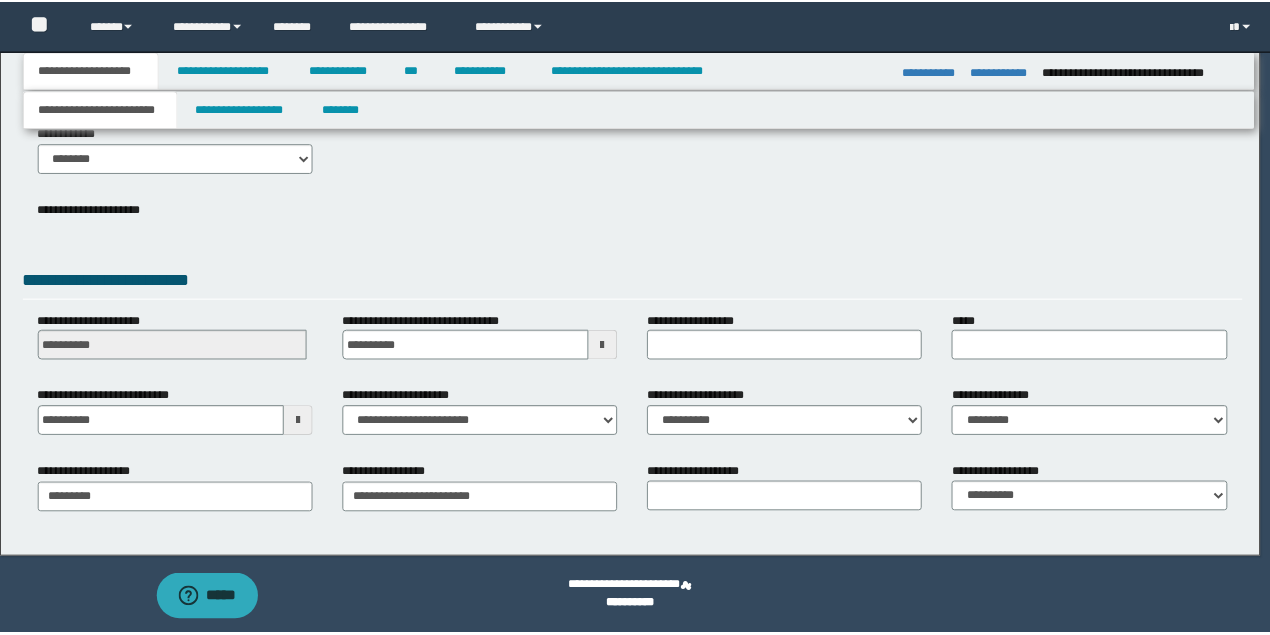 scroll, scrollTop: 0, scrollLeft: 0, axis: both 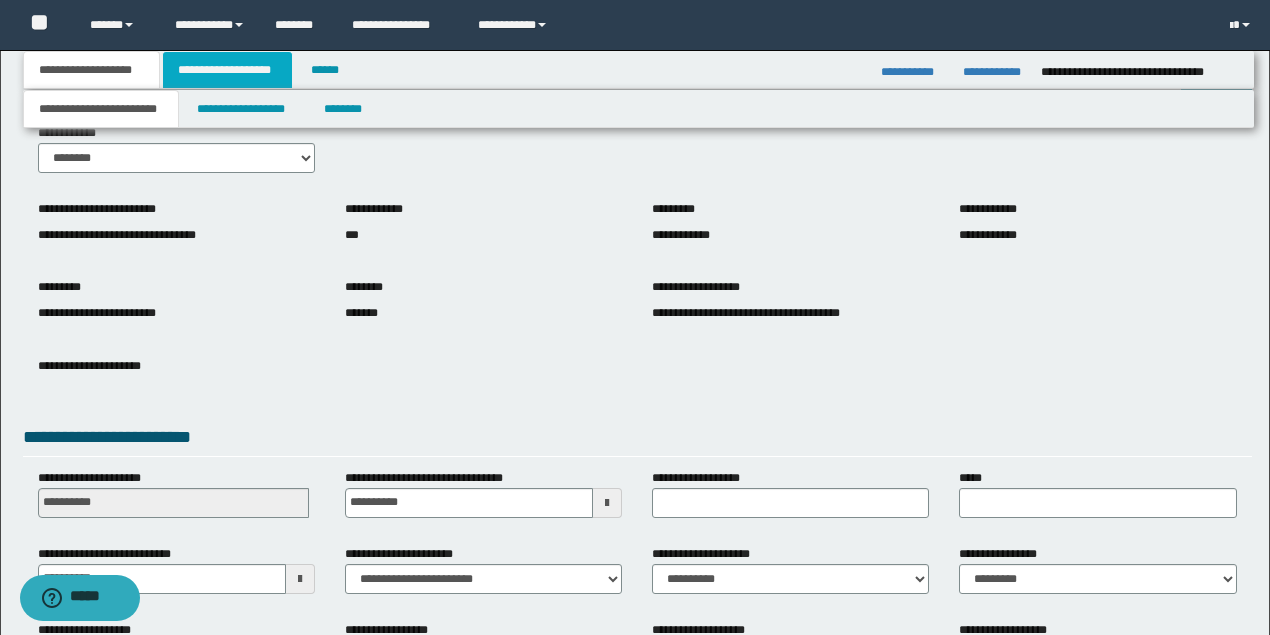click on "**********" at bounding box center [227, 70] 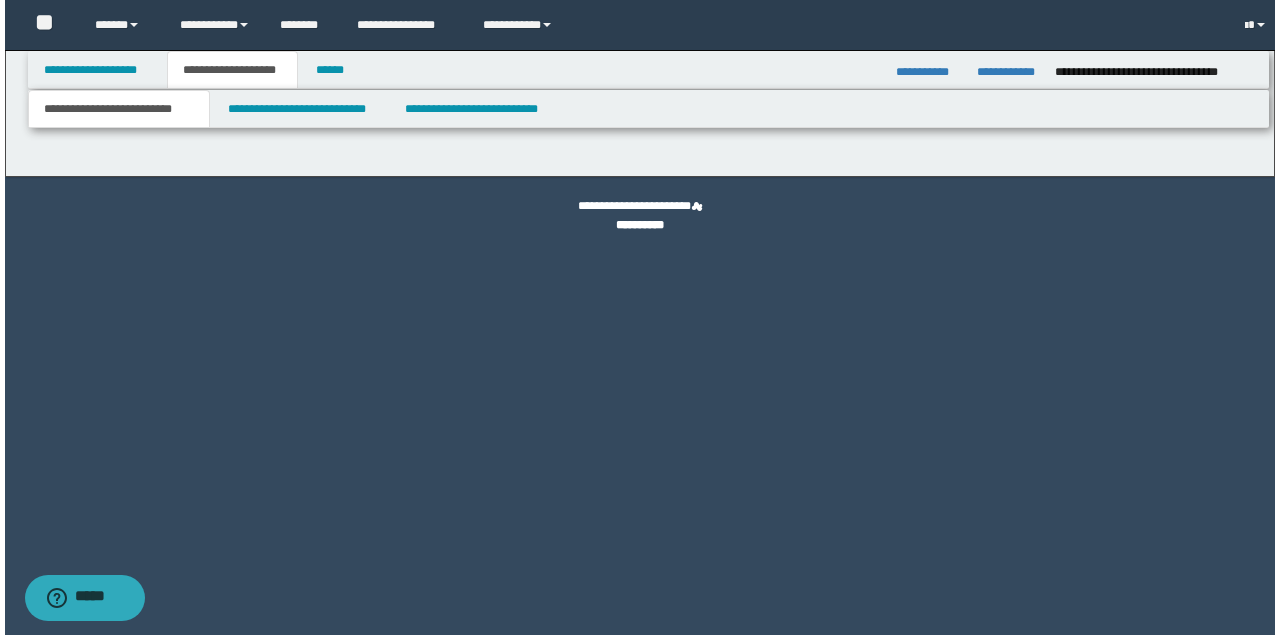 scroll, scrollTop: 0, scrollLeft: 0, axis: both 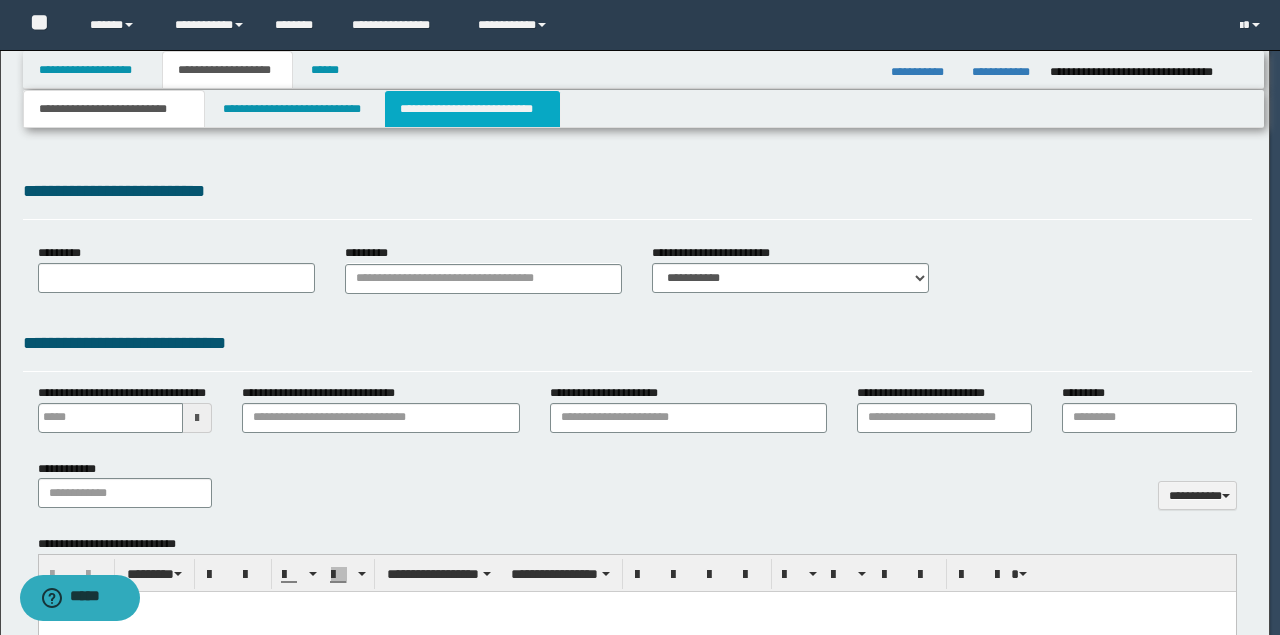 click on "**********" at bounding box center [472, 109] 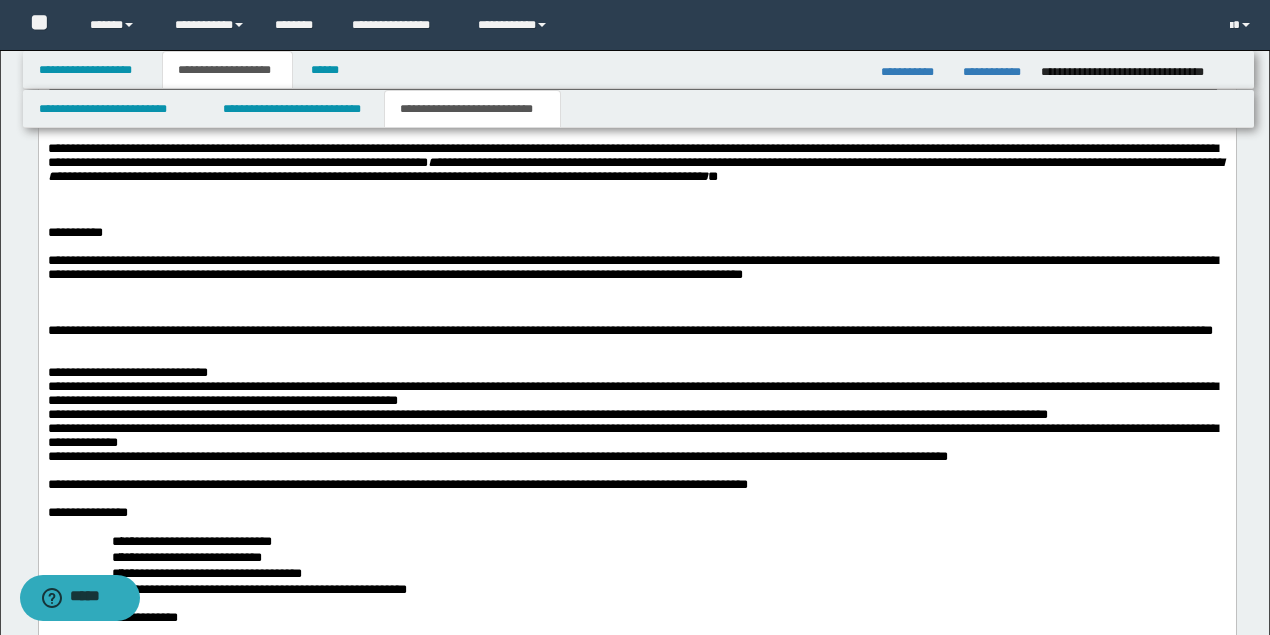 scroll, scrollTop: 2800, scrollLeft: 0, axis: vertical 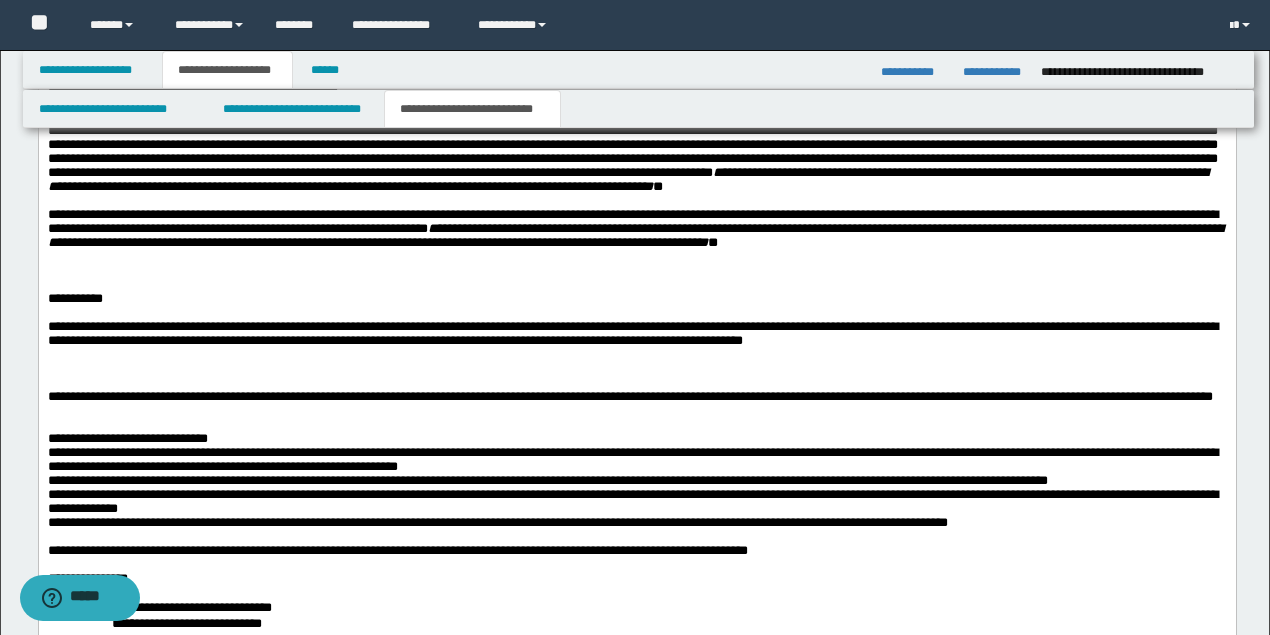 click on "**********" at bounding box center [632, 152] 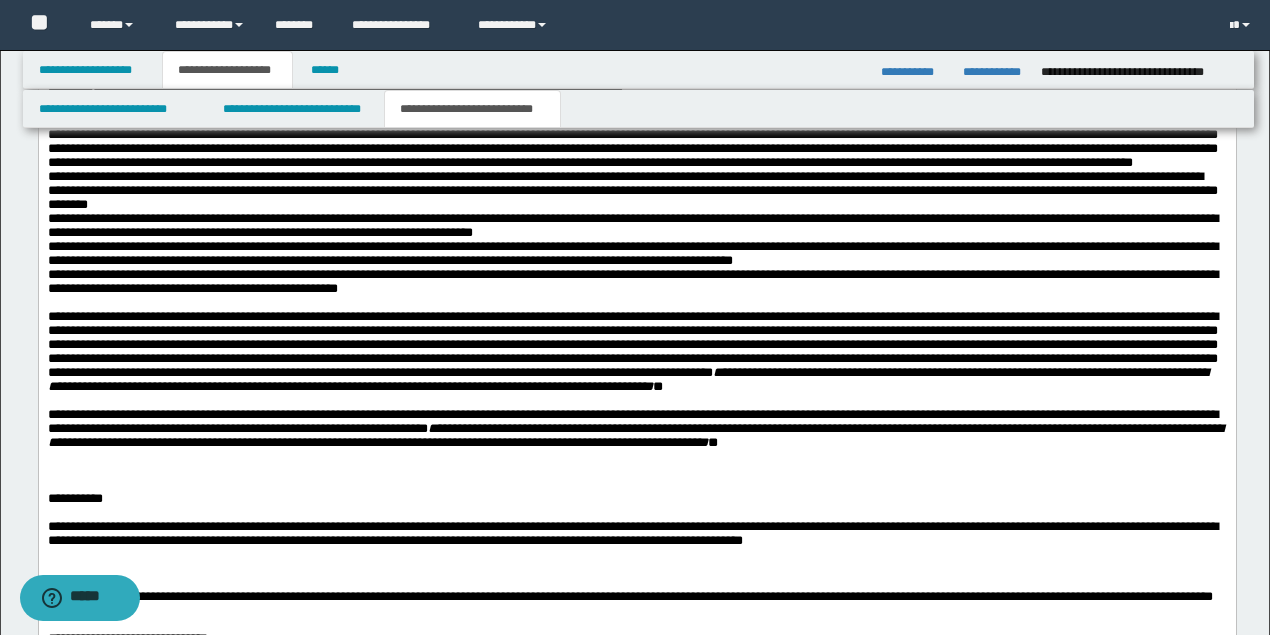 scroll, scrollTop: 2733, scrollLeft: 0, axis: vertical 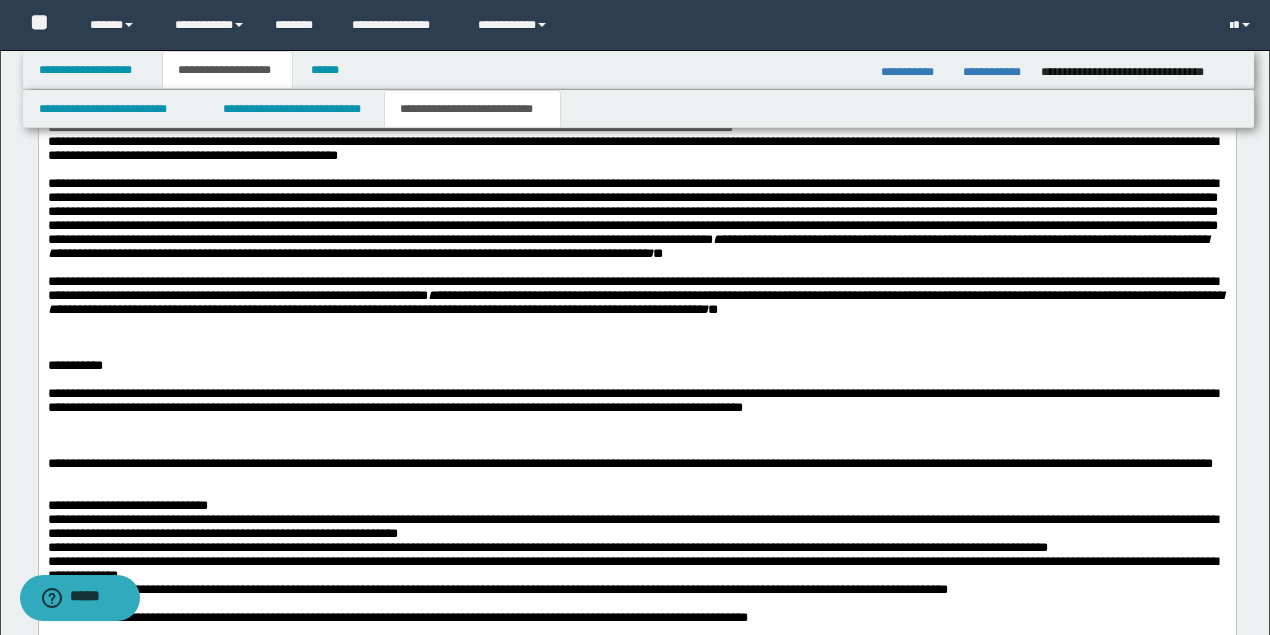 click at bounding box center [636, 171] 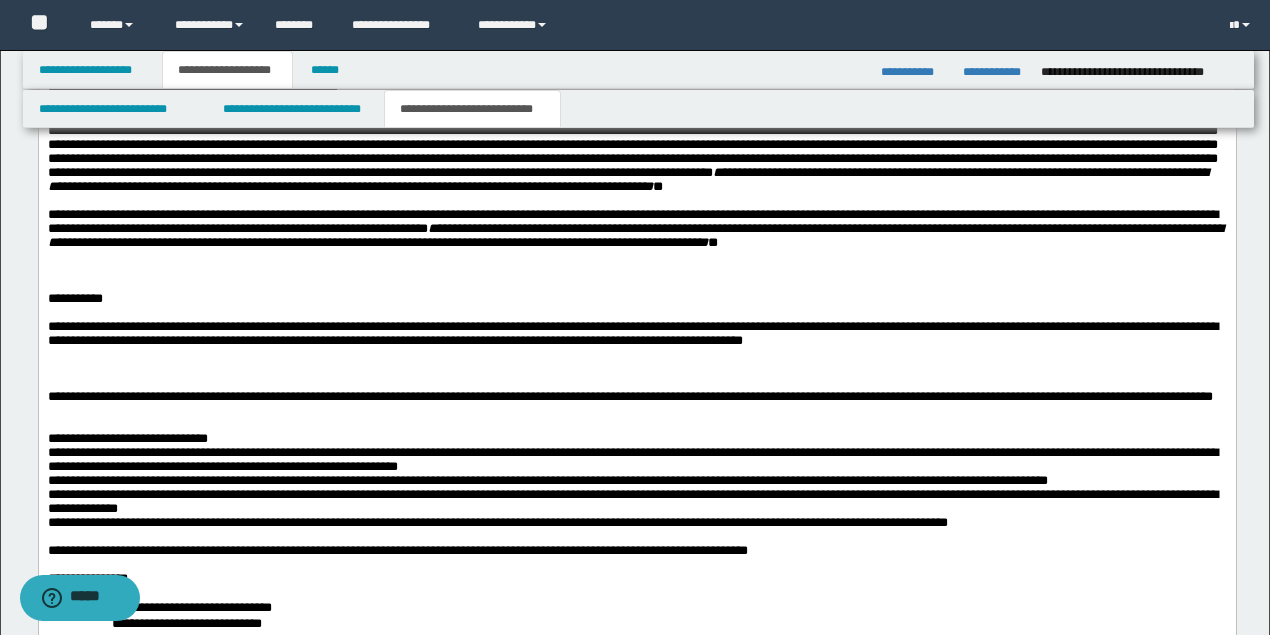 click at bounding box center [636, 258] 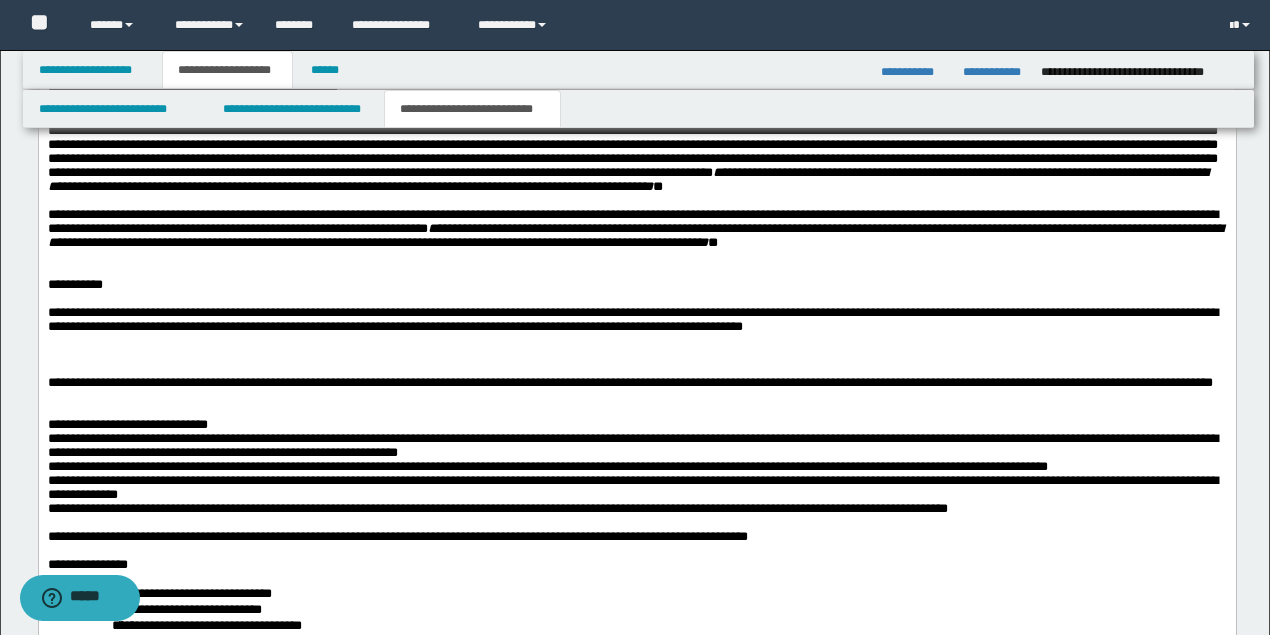 scroll, scrollTop: 2733, scrollLeft: 0, axis: vertical 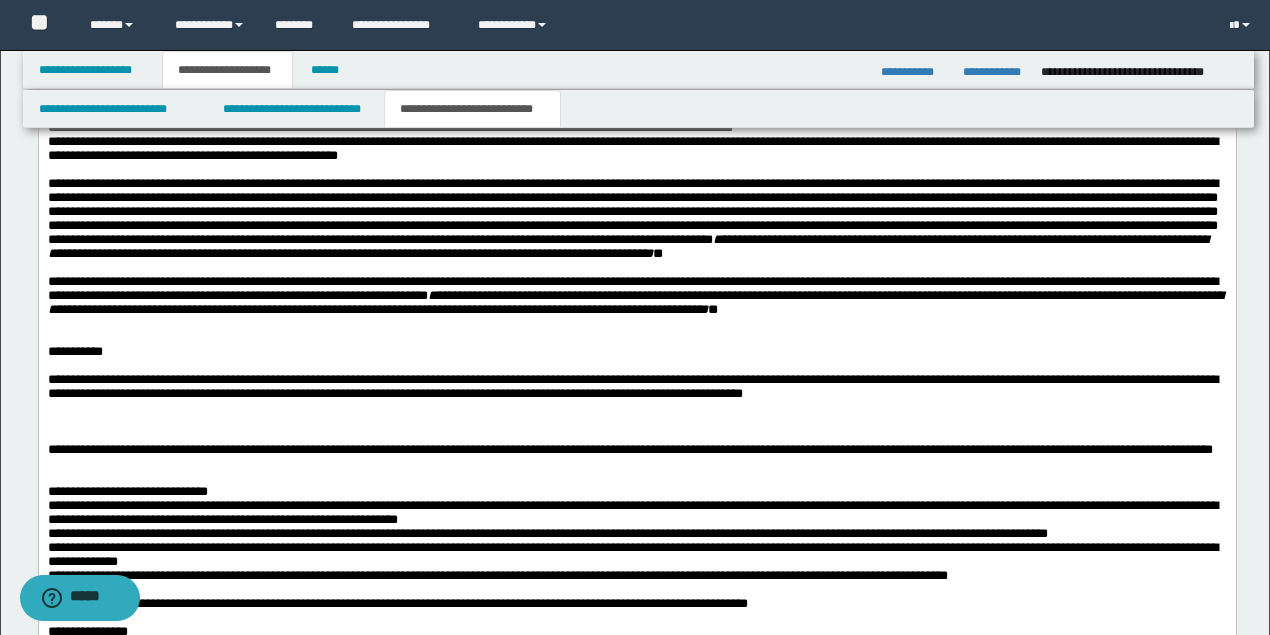 click on "**********" at bounding box center (632, 219) 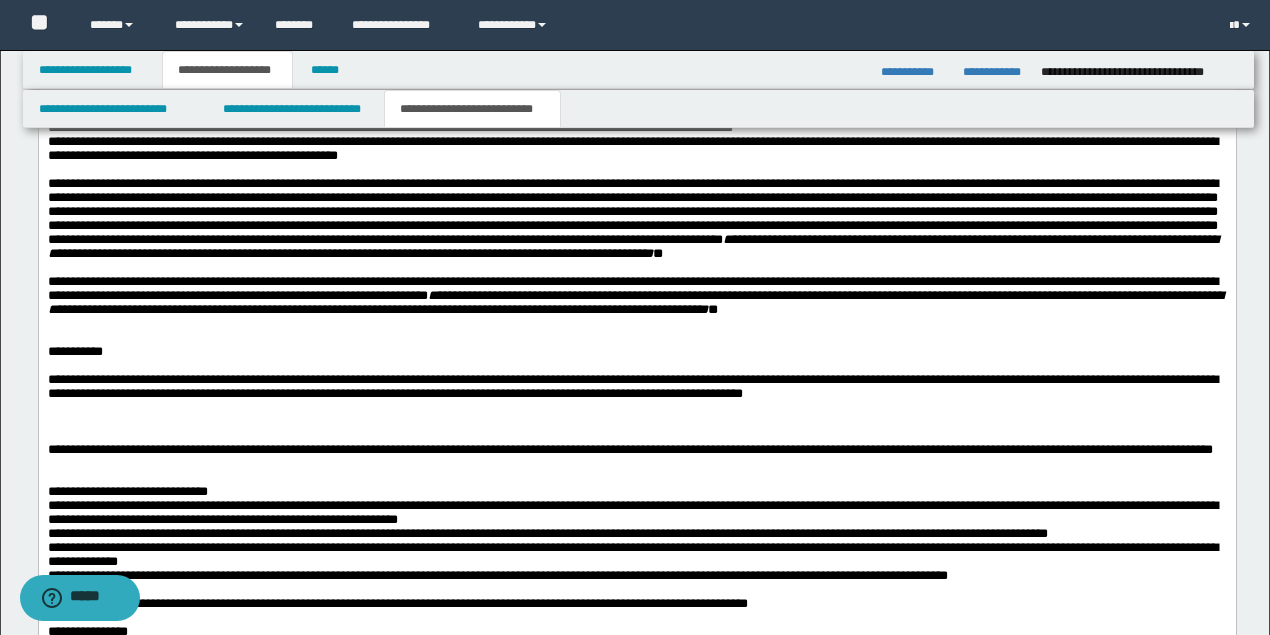 click on "**********" at bounding box center [632, 219] 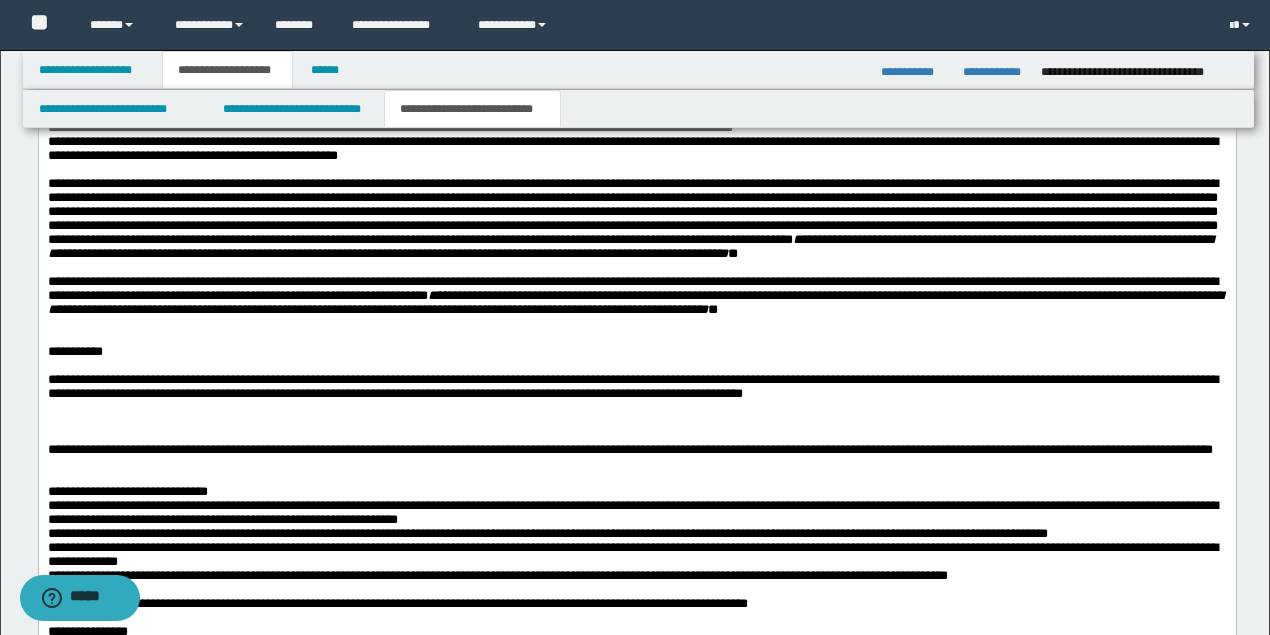 scroll, scrollTop: 2800, scrollLeft: 0, axis: vertical 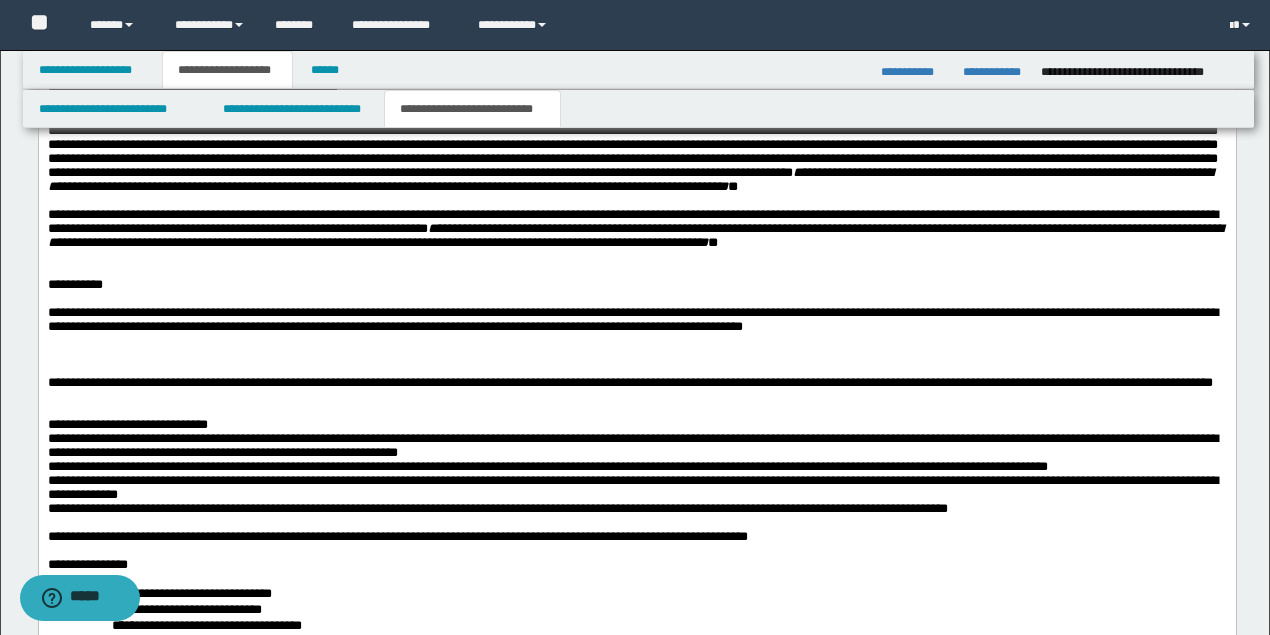 click on "**********" at bounding box center (636, -111) 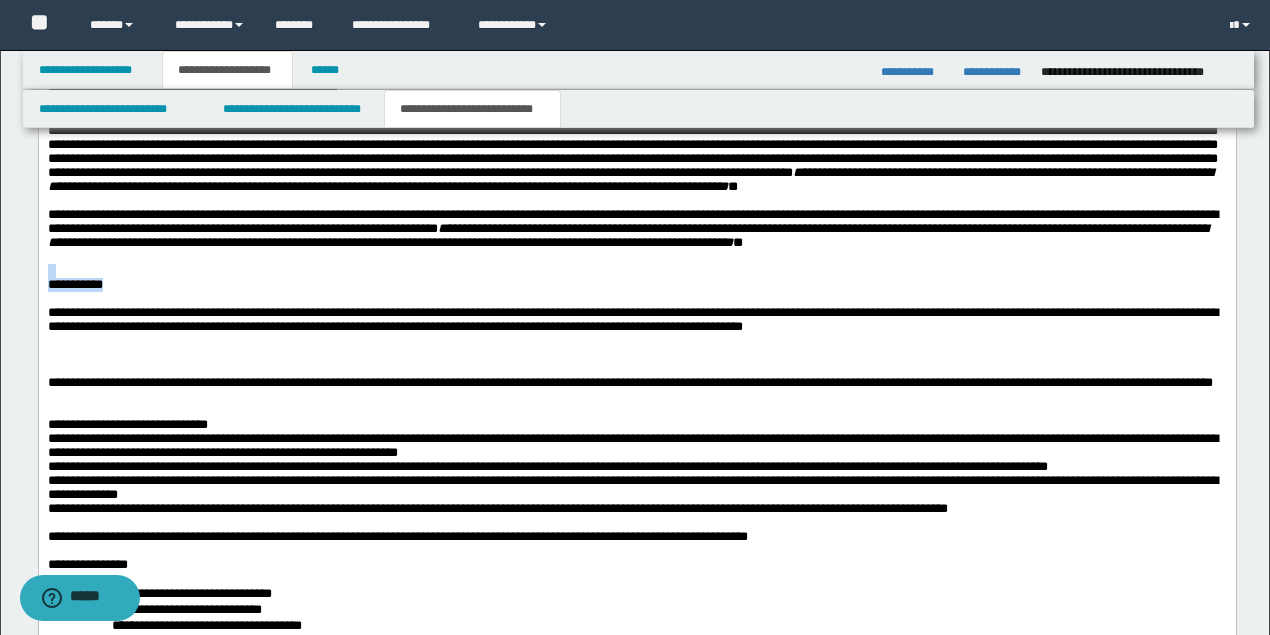 drag, startPoint x: 162, startPoint y: 463, endPoint x: -25, endPoint y: 447, distance: 187.68324 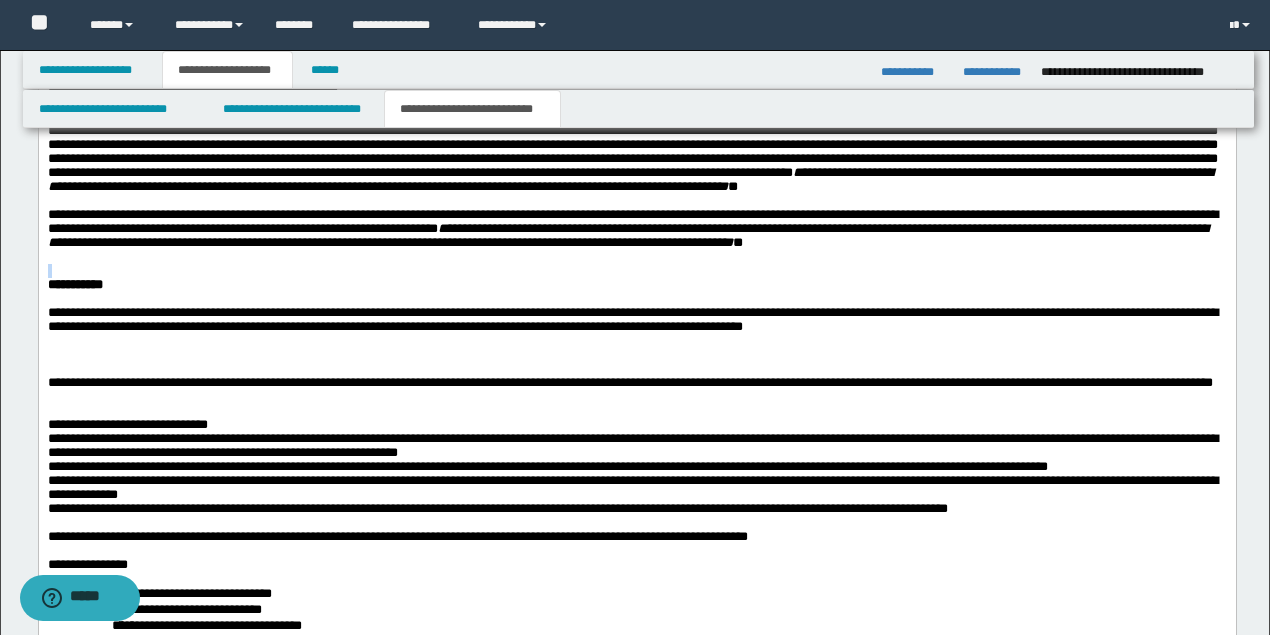 scroll, scrollTop: 2866, scrollLeft: 0, axis: vertical 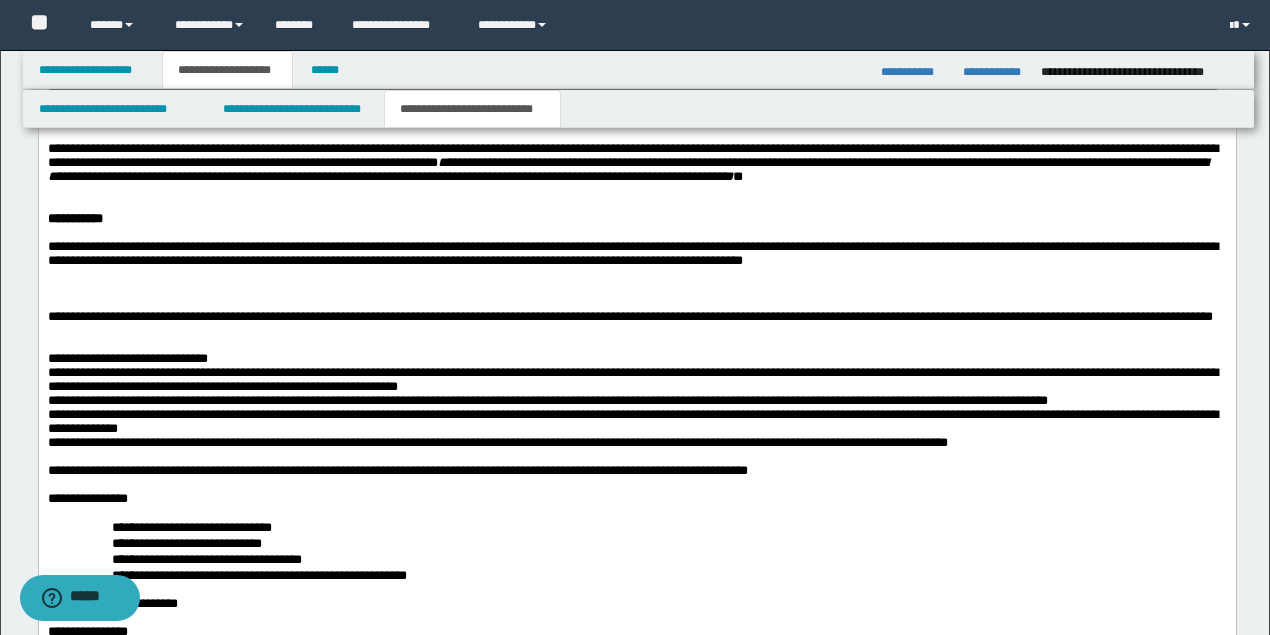click at bounding box center [49, 289] 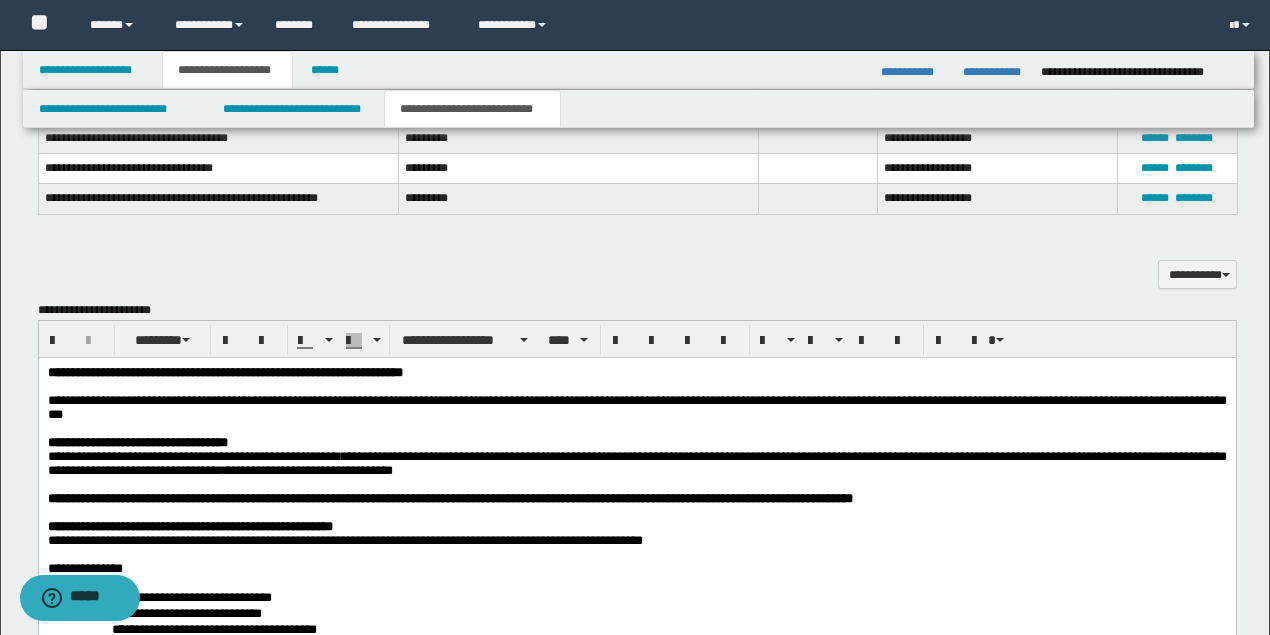 scroll, scrollTop: 1266, scrollLeft: 0, axis: vertical 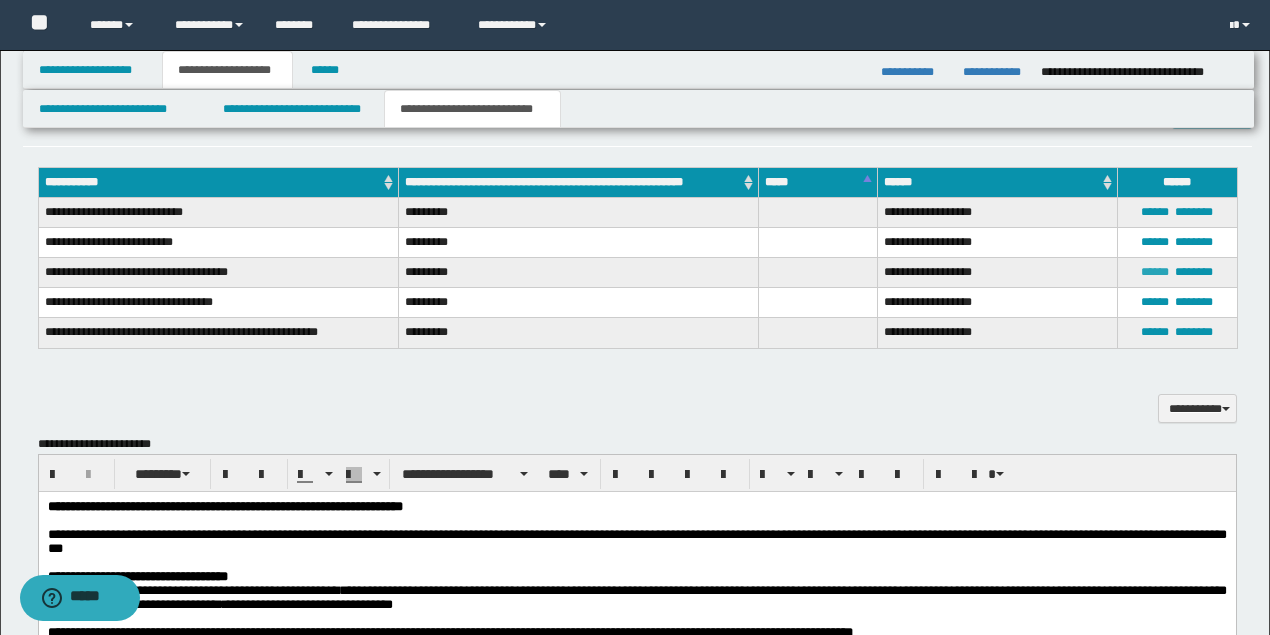 click on "******" at bounding box center (1155, 272) 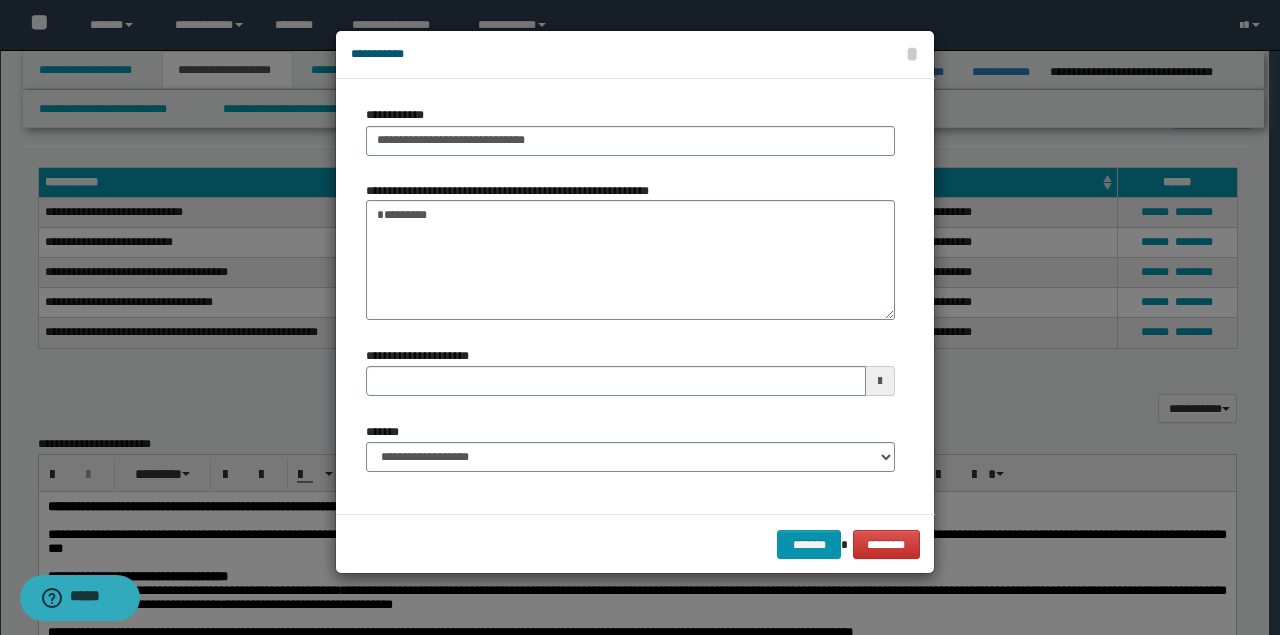 type 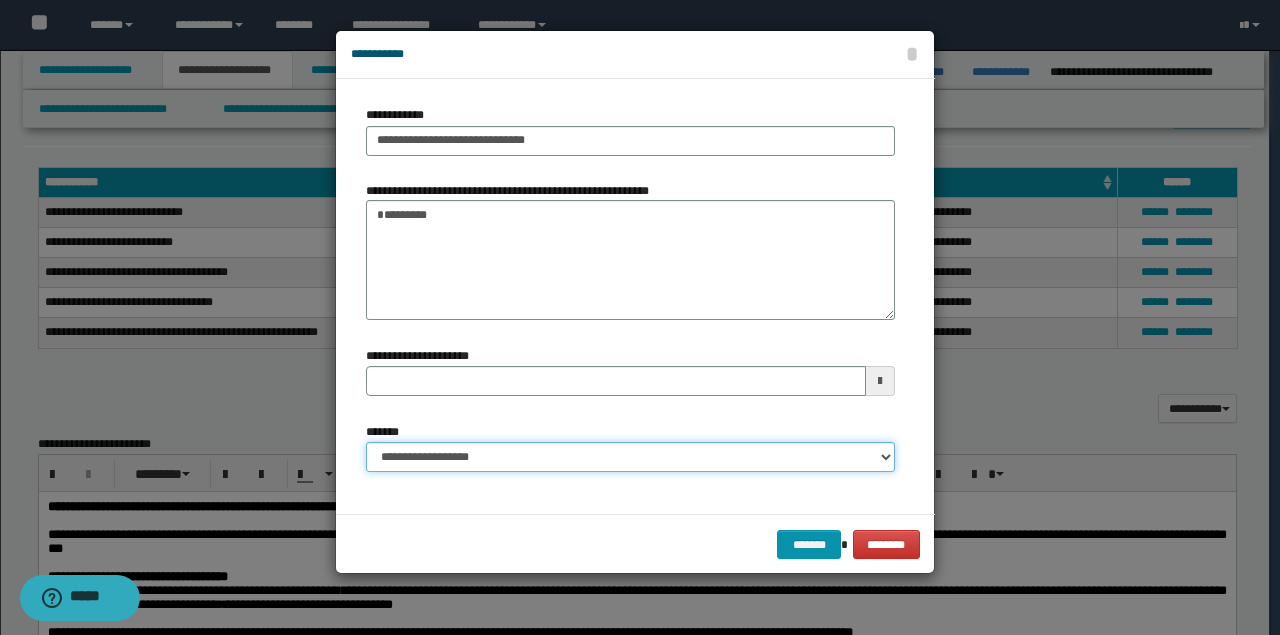 click on "**********" at bounding box center (630, 457) 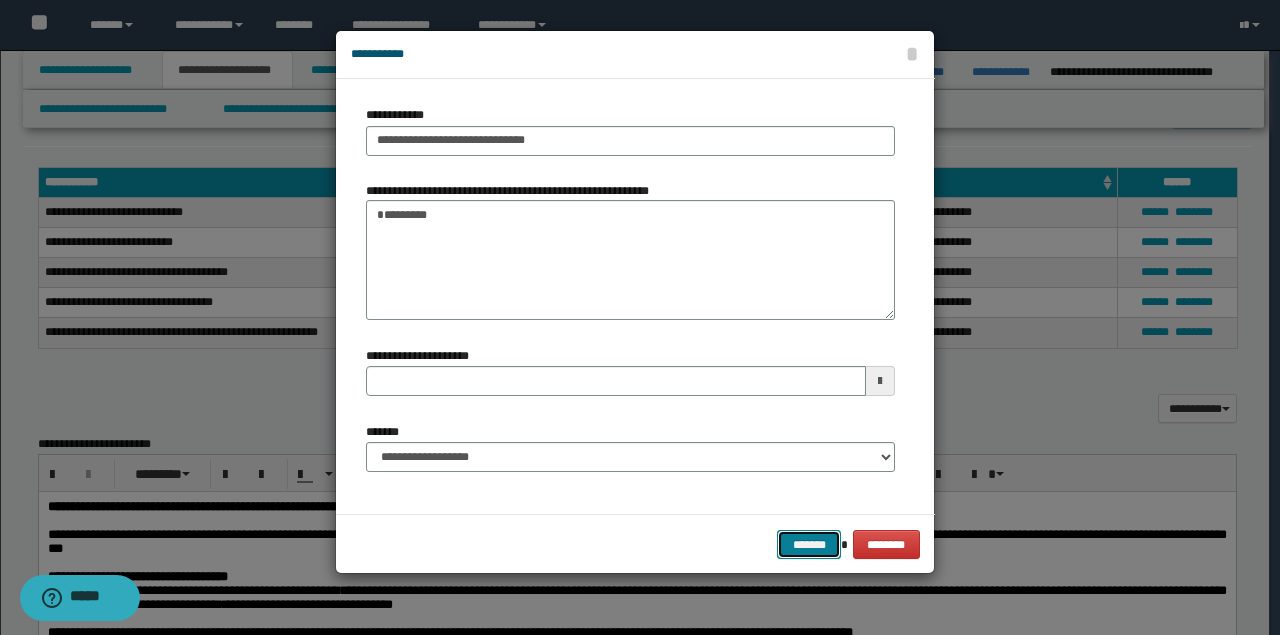 click on "*******" at bounding box center [809, 544] 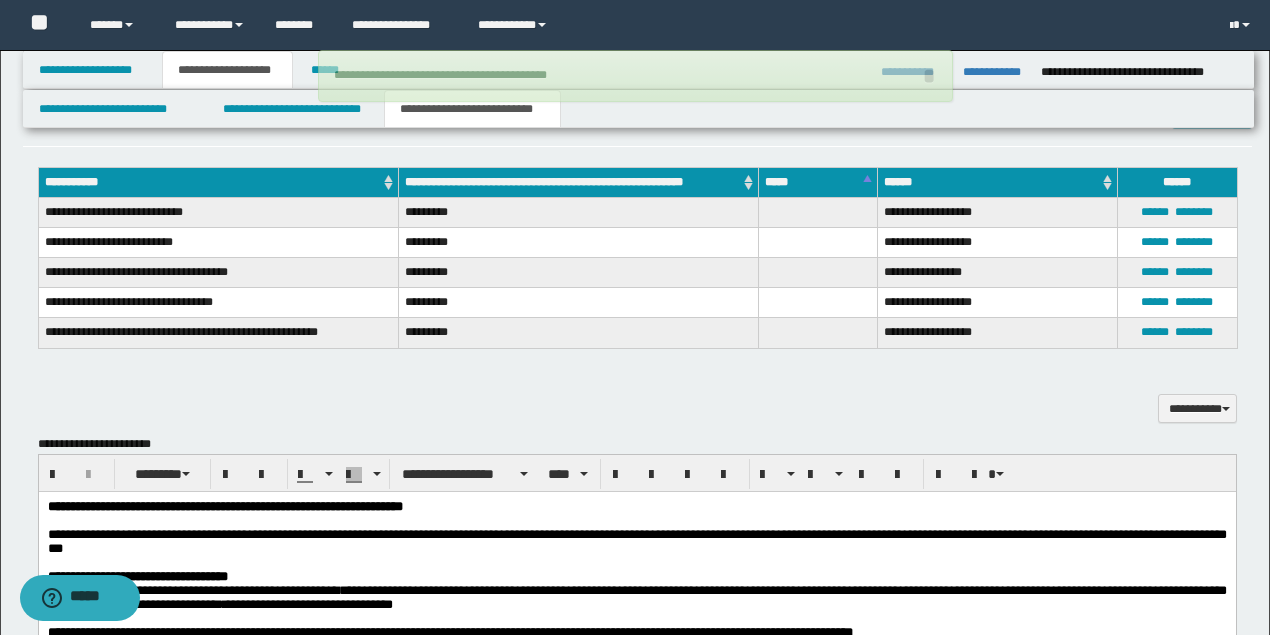 click on "**********" at bounding box center [637, 123] 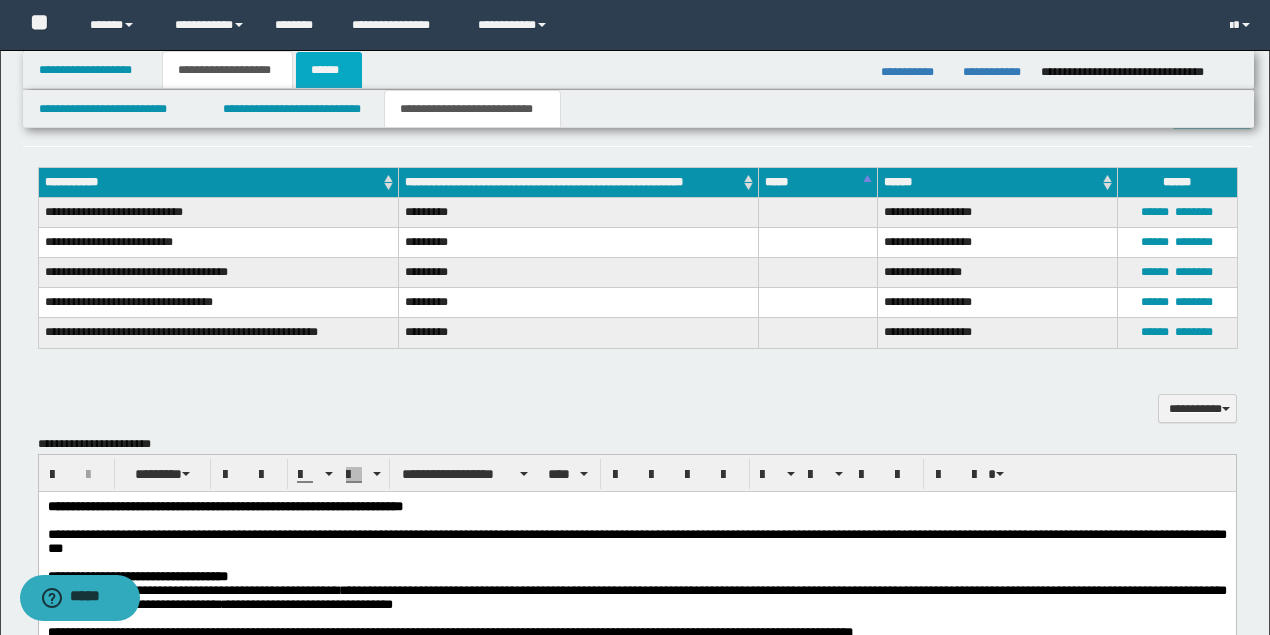 drag, startPoint x: 323, startPoint y: 69, endPoint x: 563, endPoint y: 140, distance: 250.28185 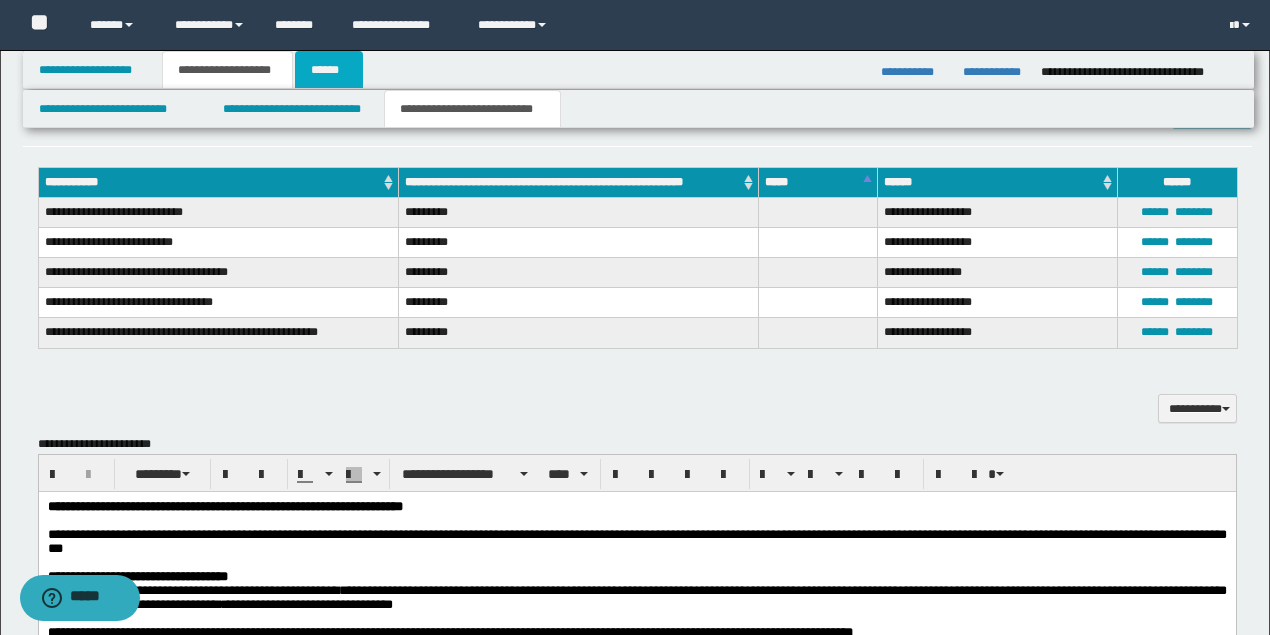 click on "******" at bounding box center [329, 70] 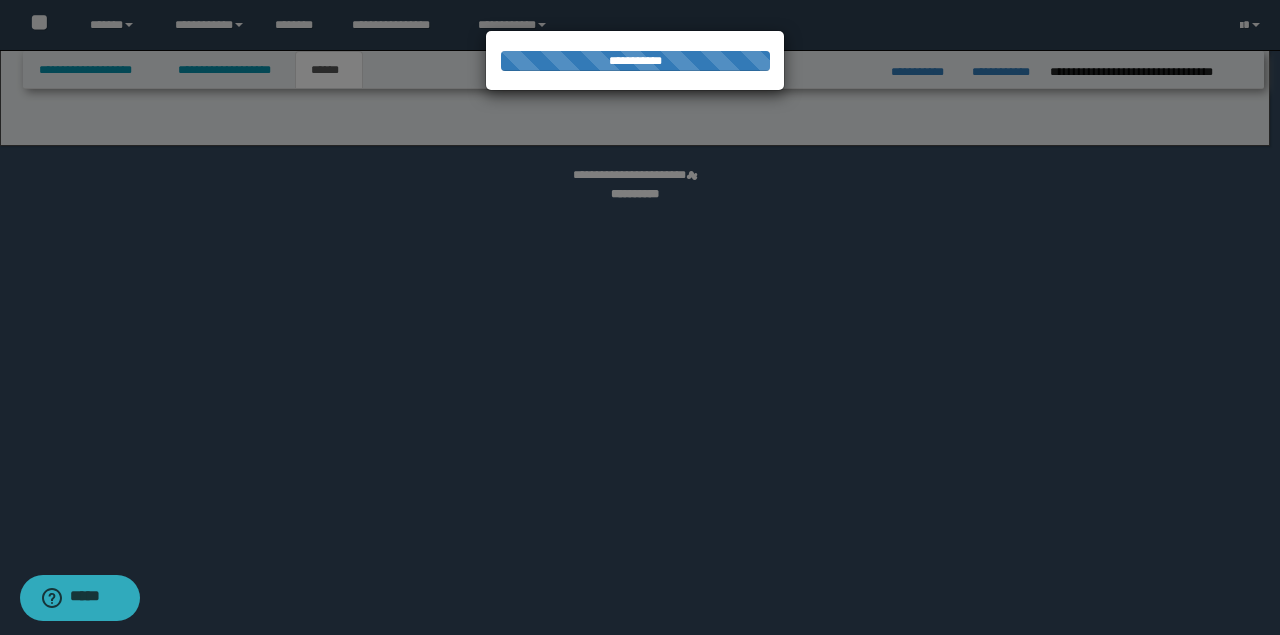 select on "*" 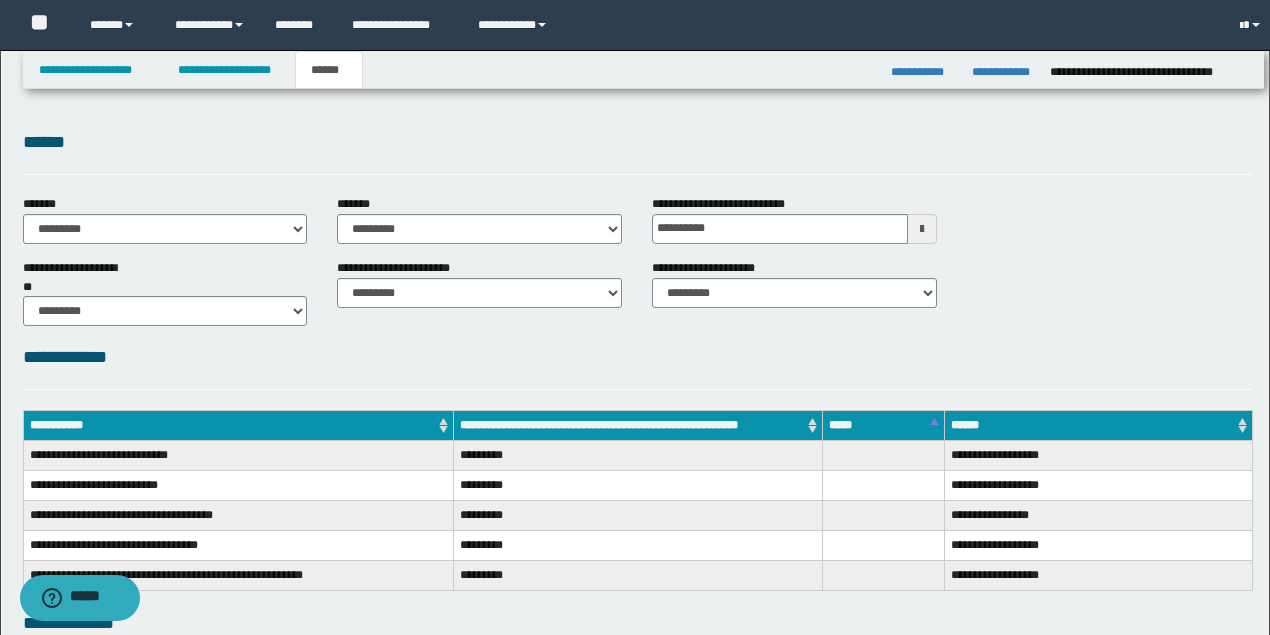 scroll, scrollTop: 0, scrollLeft: 0, axis: both 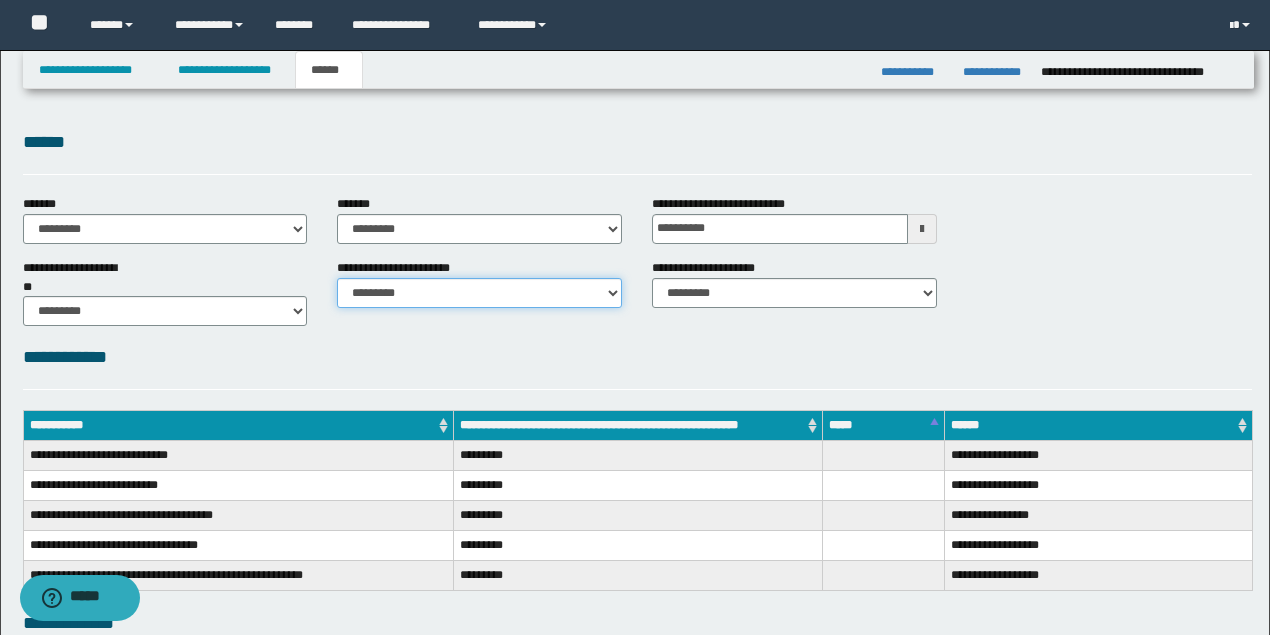 click on "*********
*********
*********" at bounding box center [479, 293] 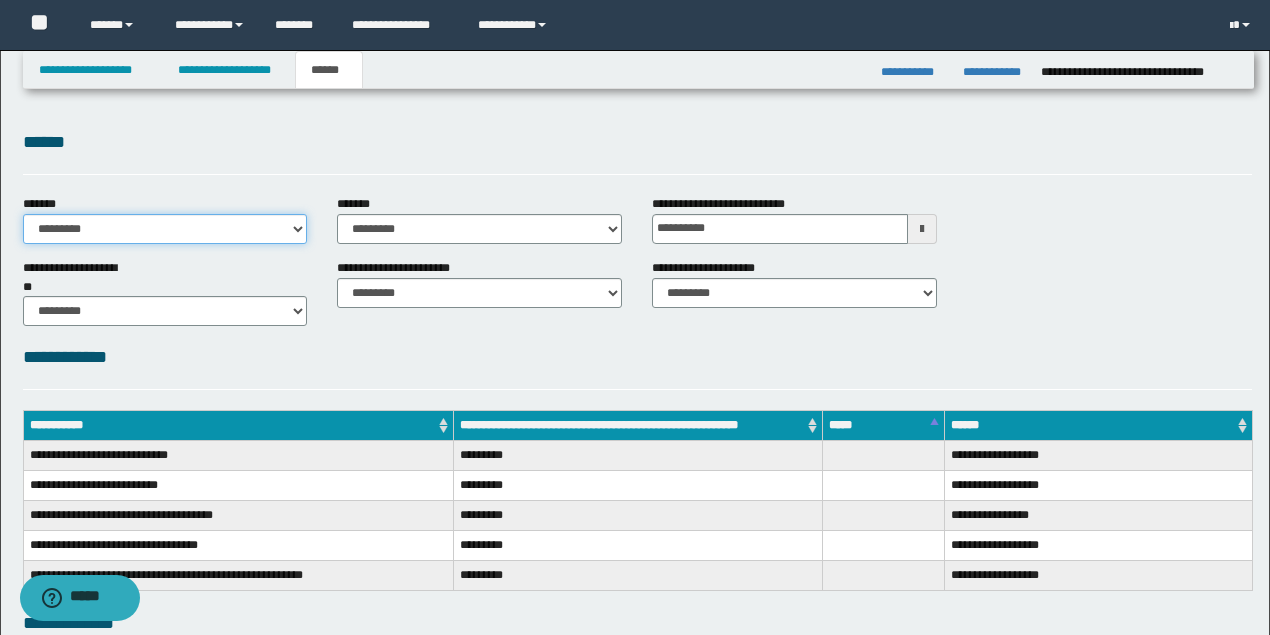 click on "**********" at bounding box center (165, 229) 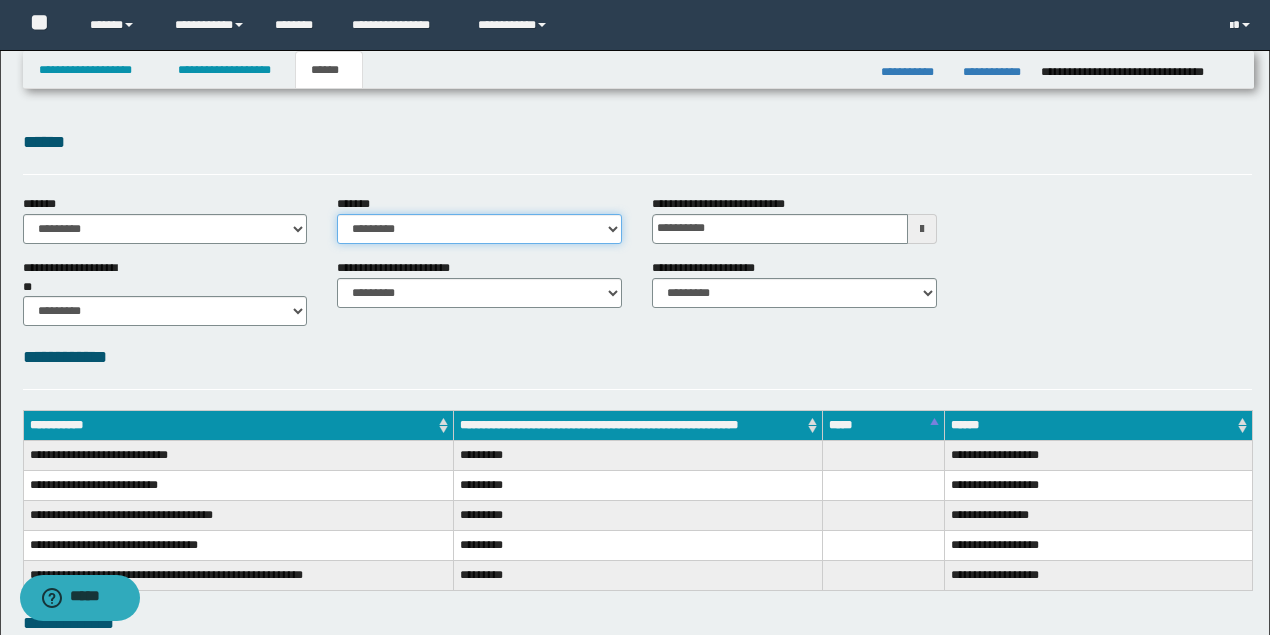 click on "**********" at bounding box center (479, 229) 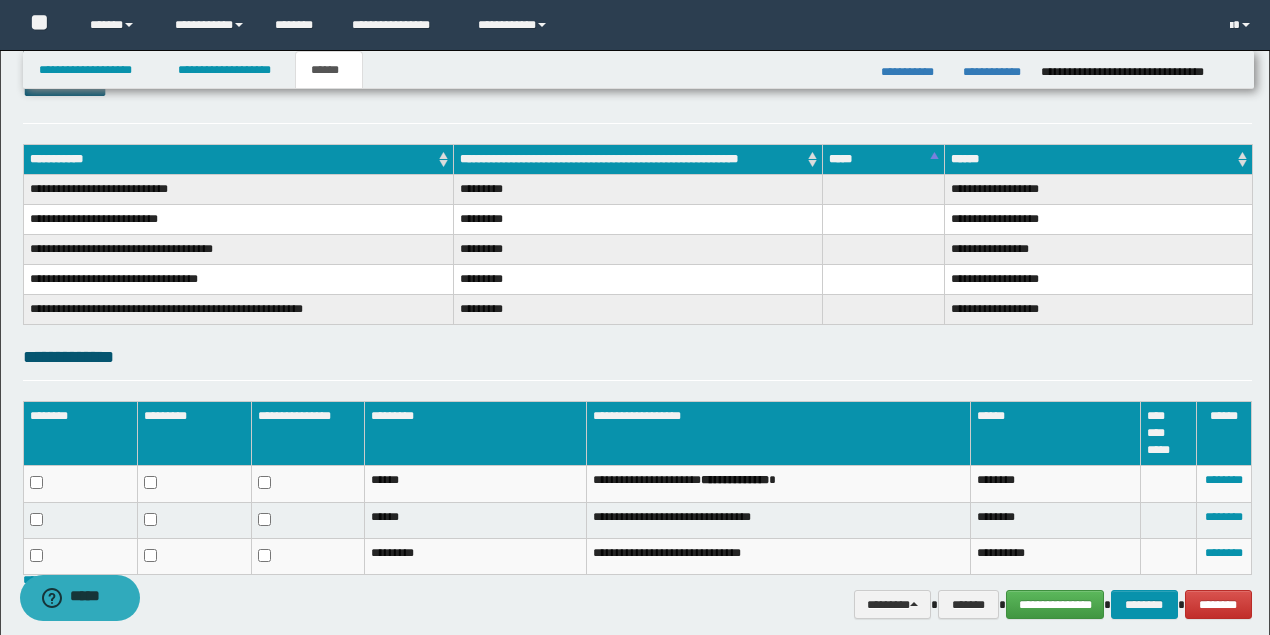 scroll, scrollTop: 346, scrollLeft: 0, axis: vertical 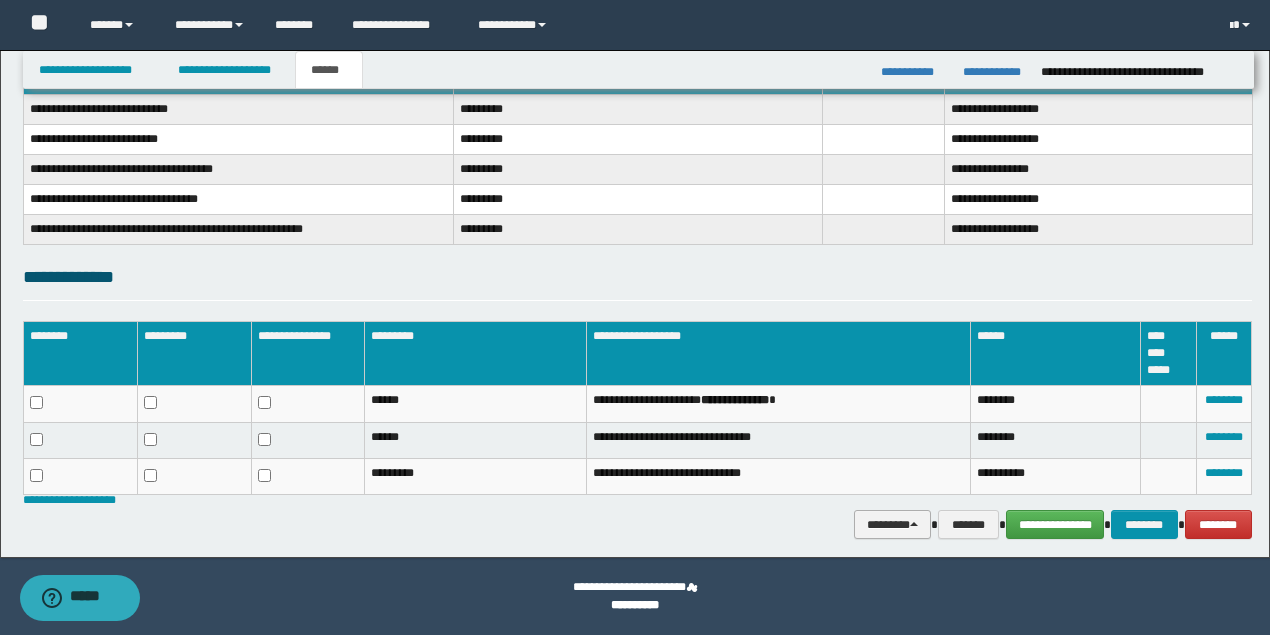 click on "********" at bounding box center (893, 524) 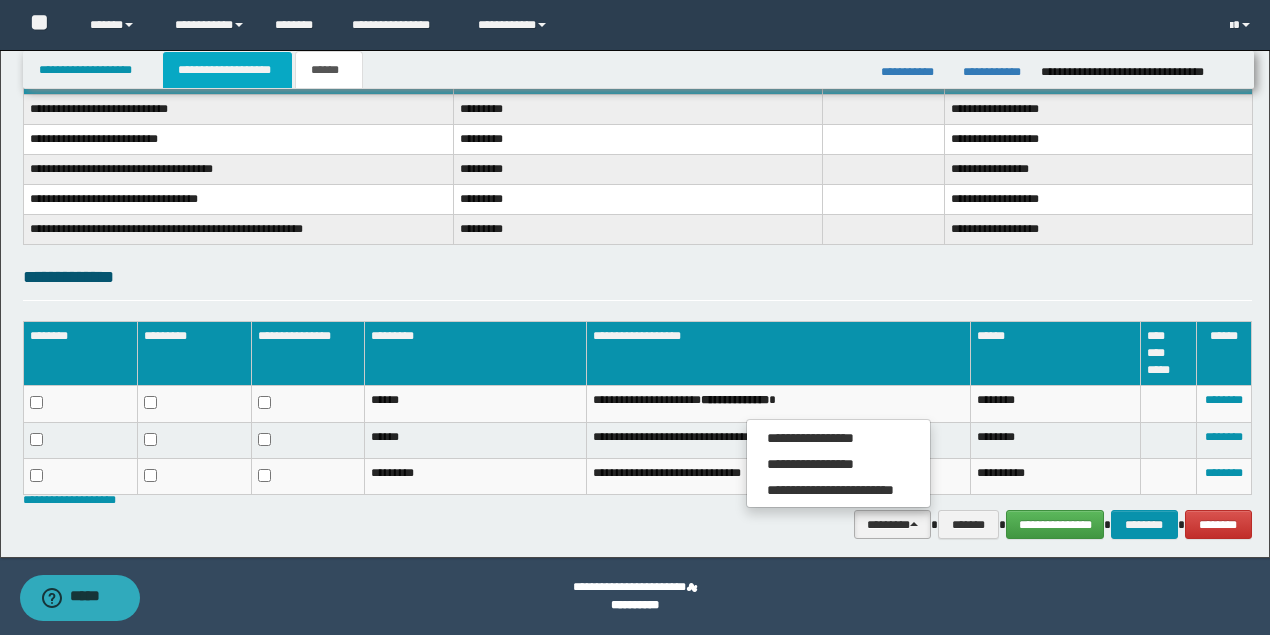 click on "**********" at bounding box center [227, 70] 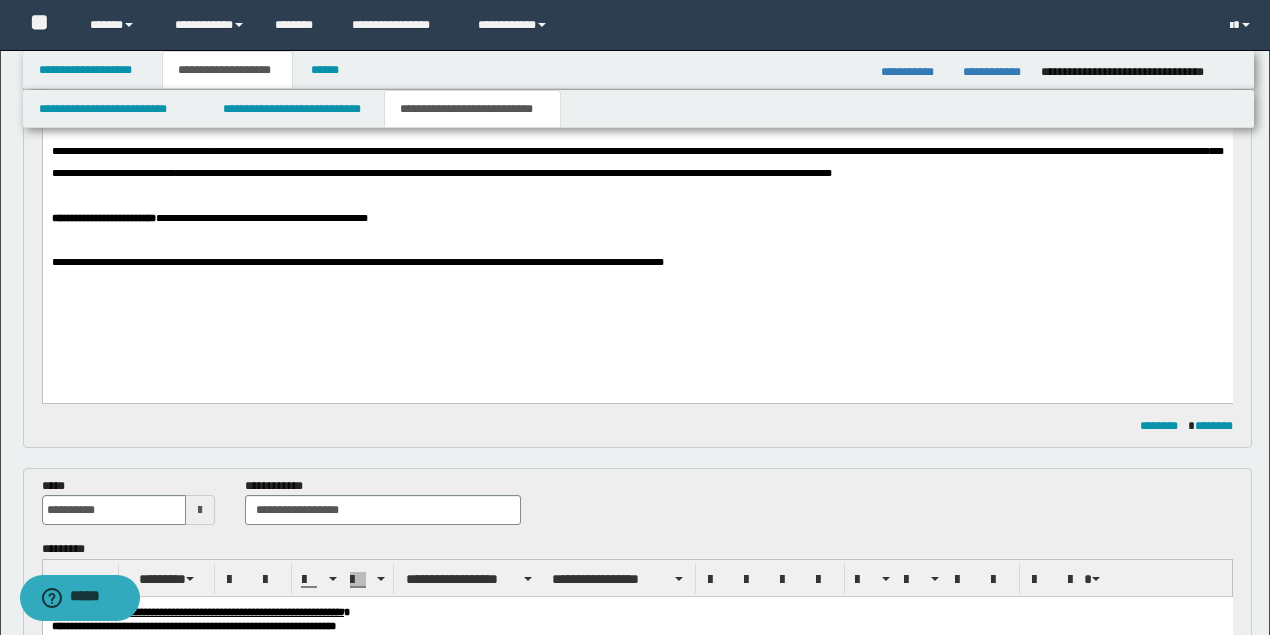 scroll, scrollTop: 643, scrollLeft: 0, axis: vertical 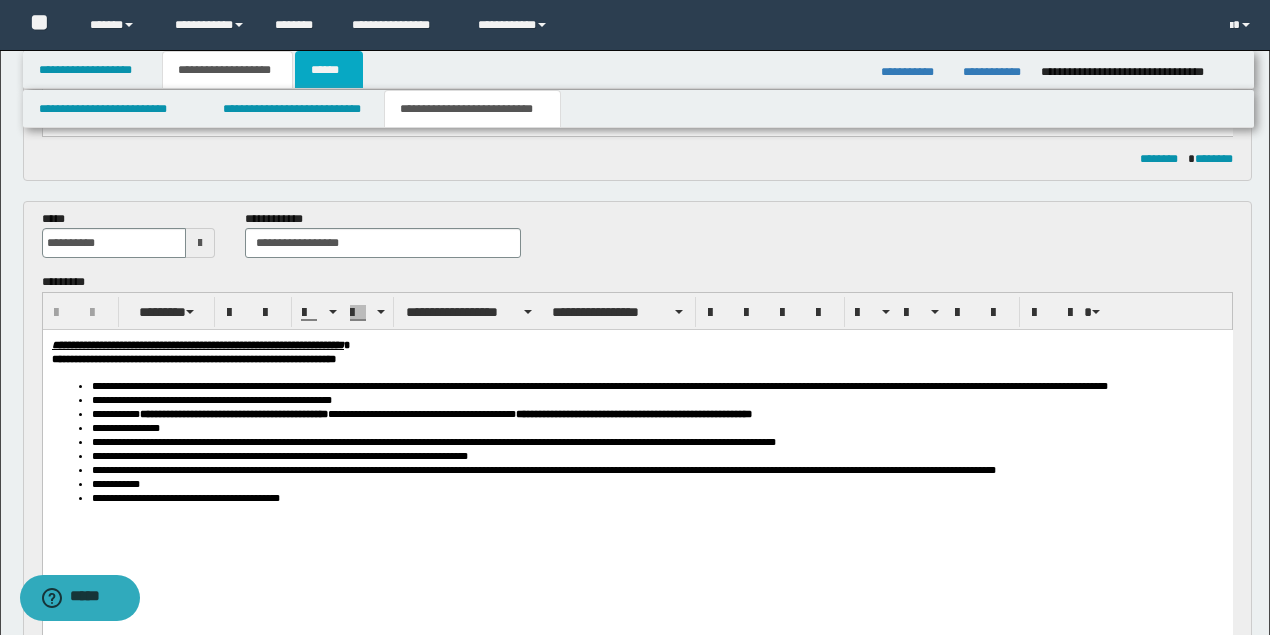 drag, startPoint x: 327, startPoint y: 73, endPoint x: 486, endPoint y: 168, distance: 185.2188 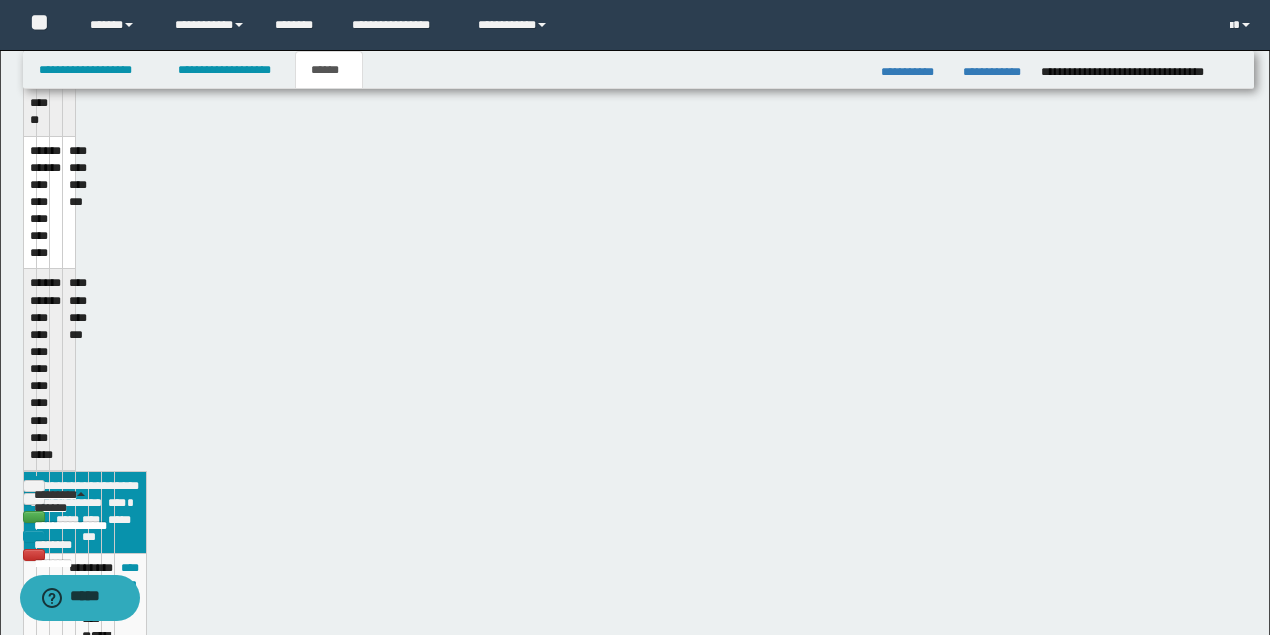 scroll, scrollTop: 346, scrollLeft: 0, axis: vertical 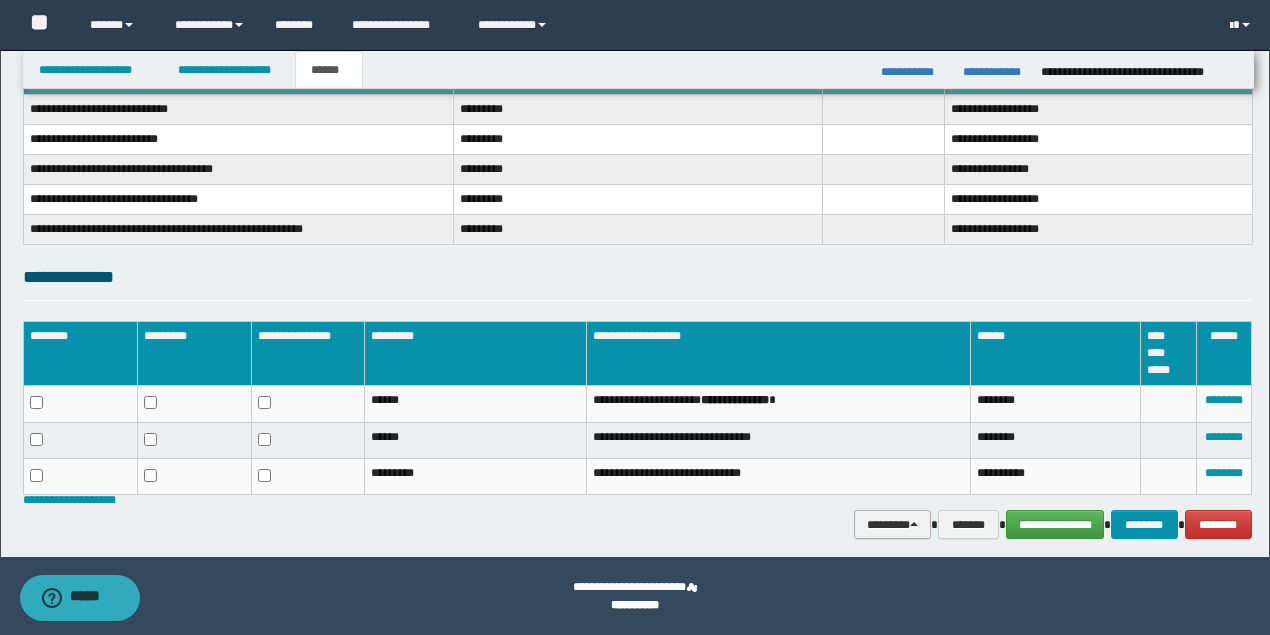 click on "********" at bounding box center [893, 524] 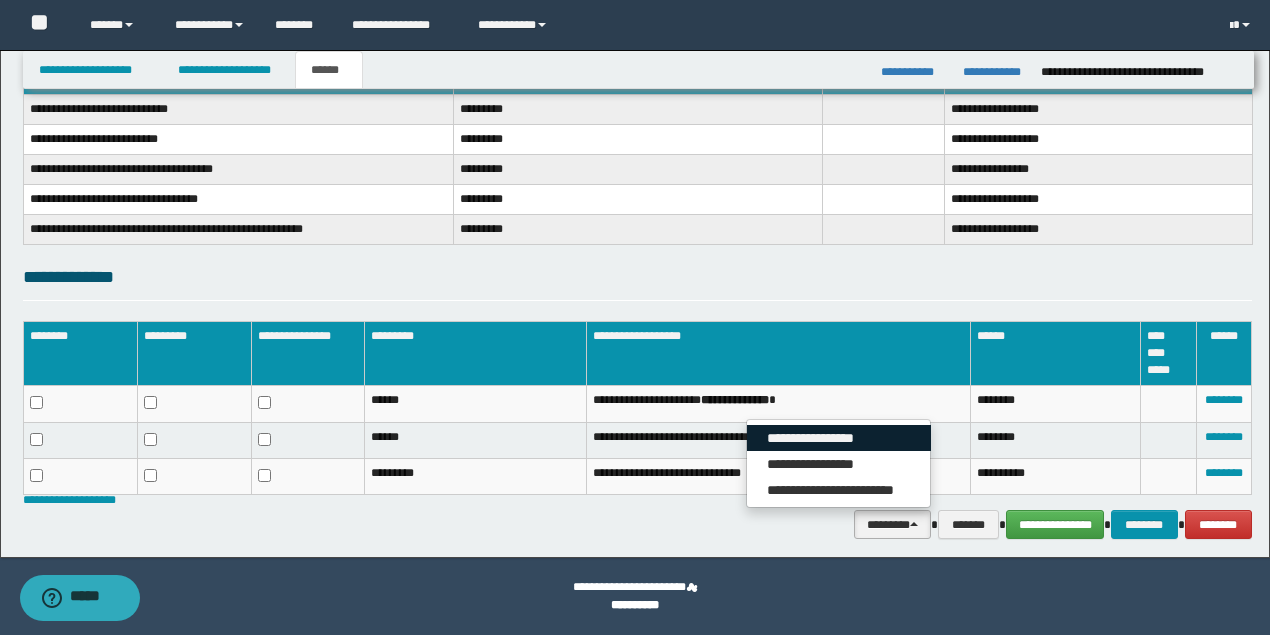 click on "**********" at bounding box center [839, 438] 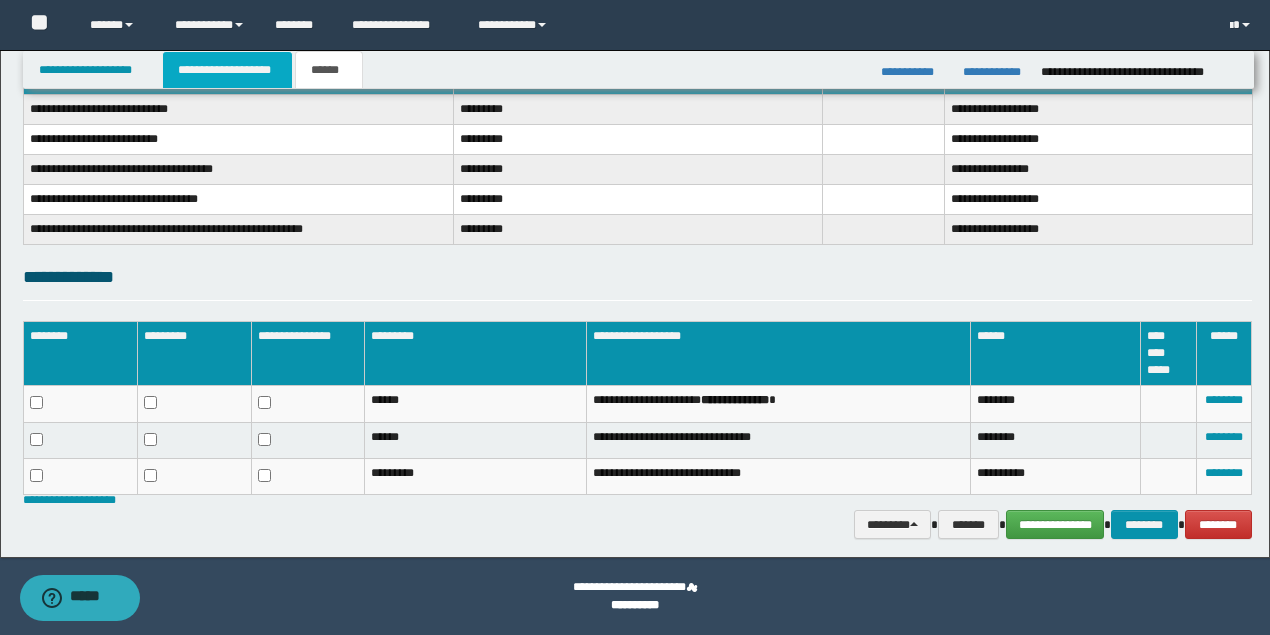 click on "**********" at bounding box center (227, 70) 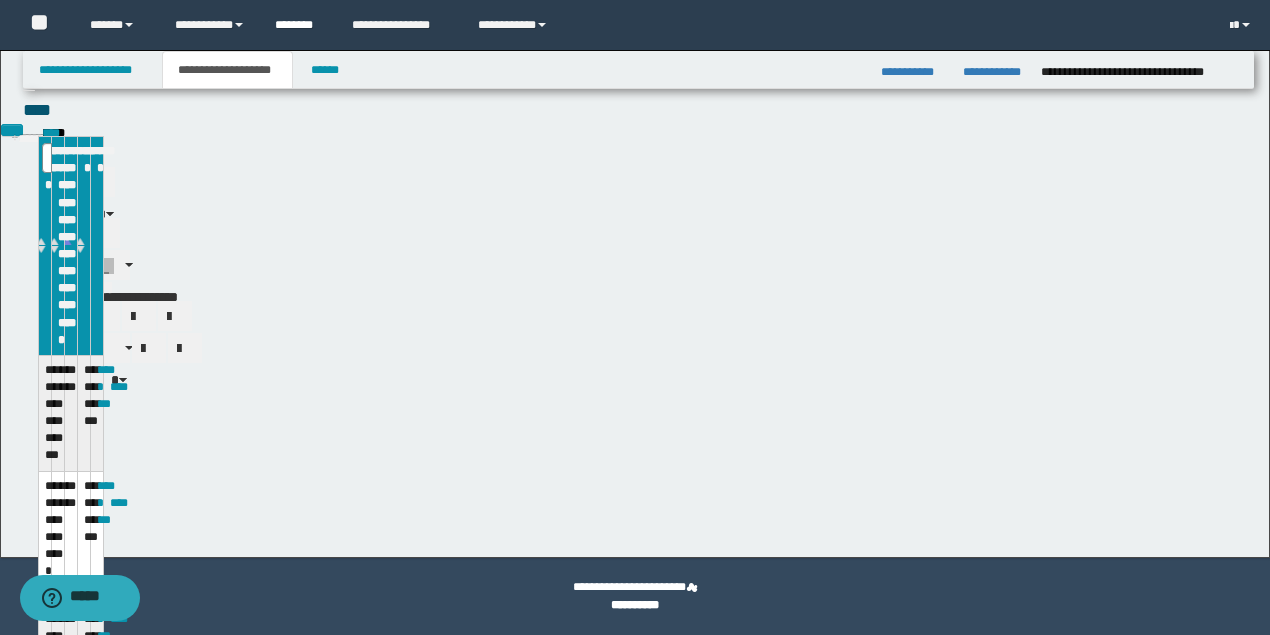 scroll, scrollTop: 376, scrollLeft: 0, axis: vertical 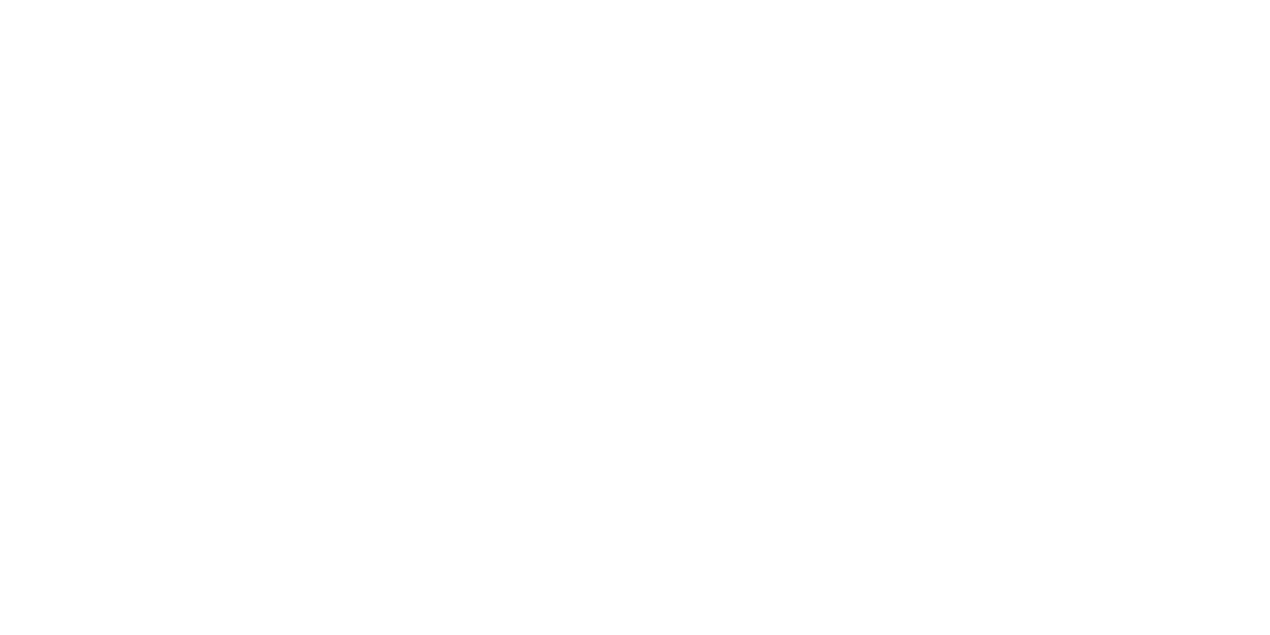 type 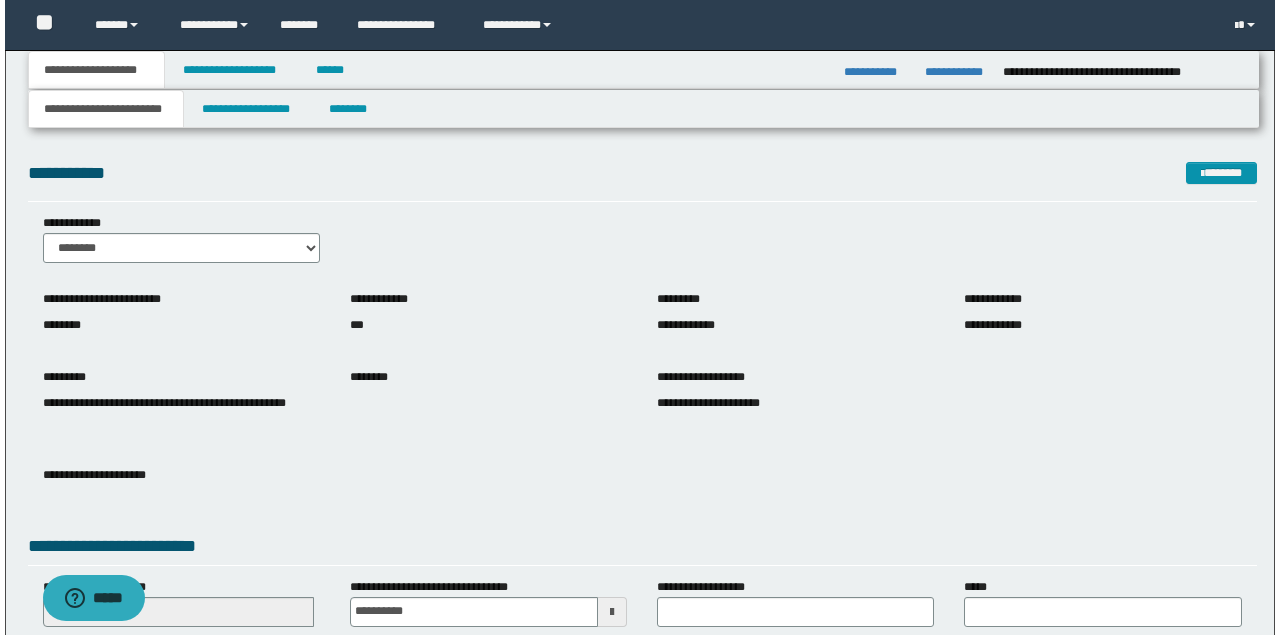 scroll, scrollTop: 0, scrollLeft: 0, axis: both 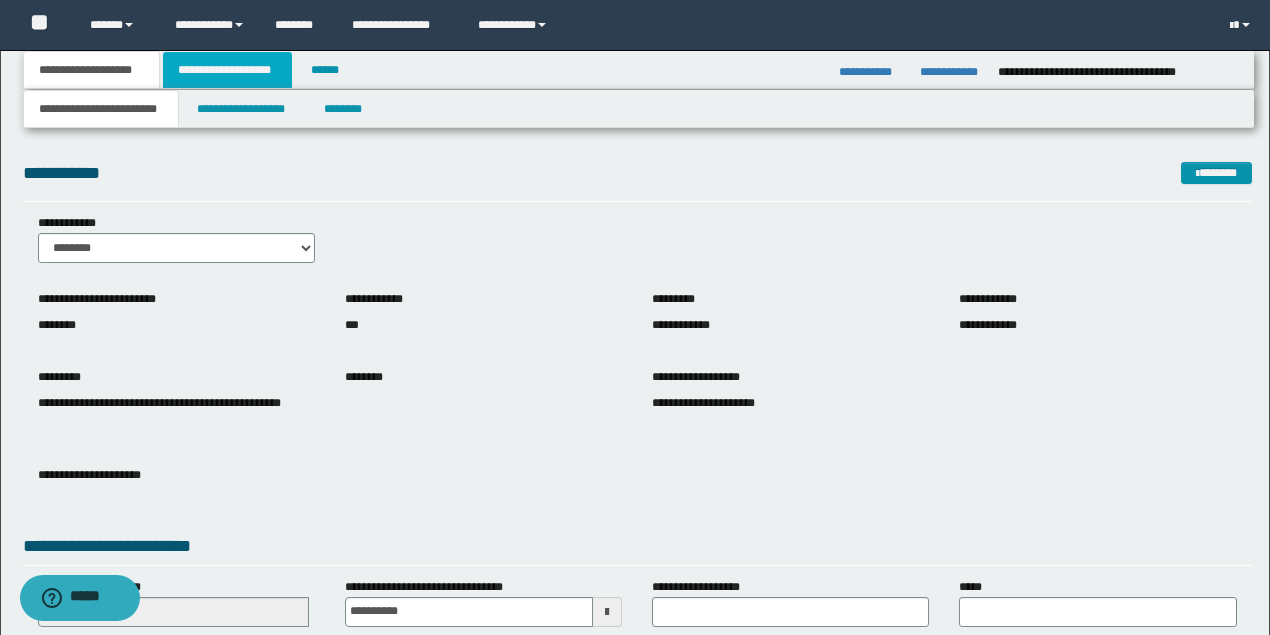 drag, startPoint x: 231, startPoint y: 69, endPoint x: 295, endPoint y: 82, distance: 65.30697 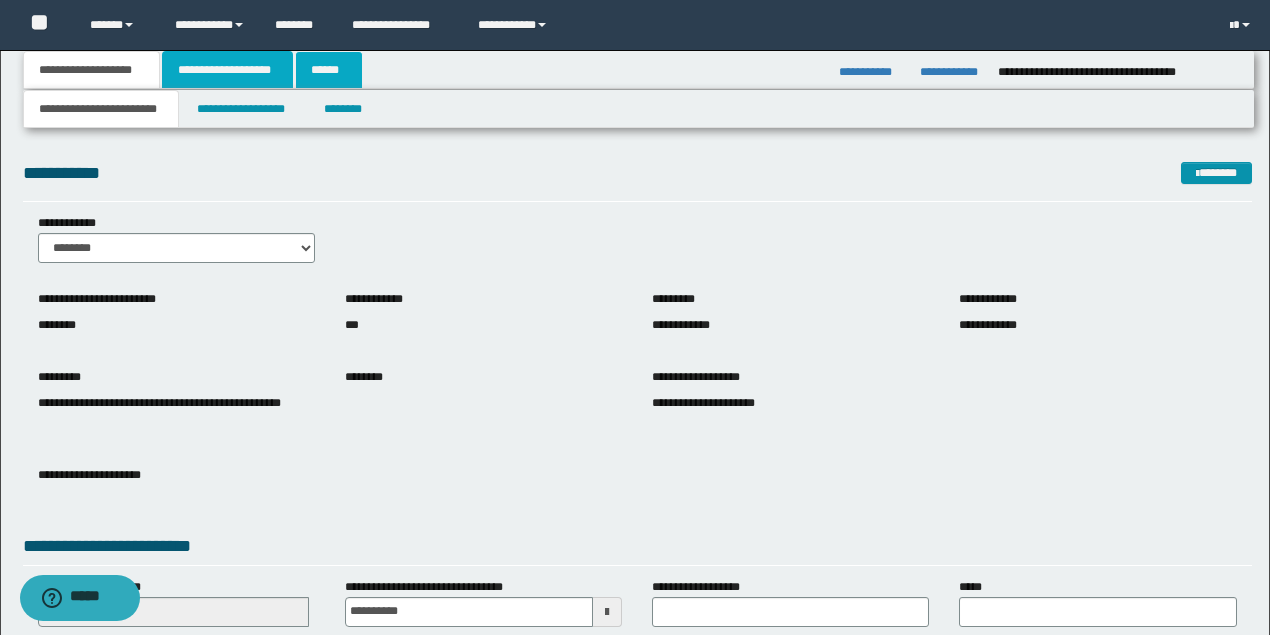 click on "**********" at bounding box center [227, 70] 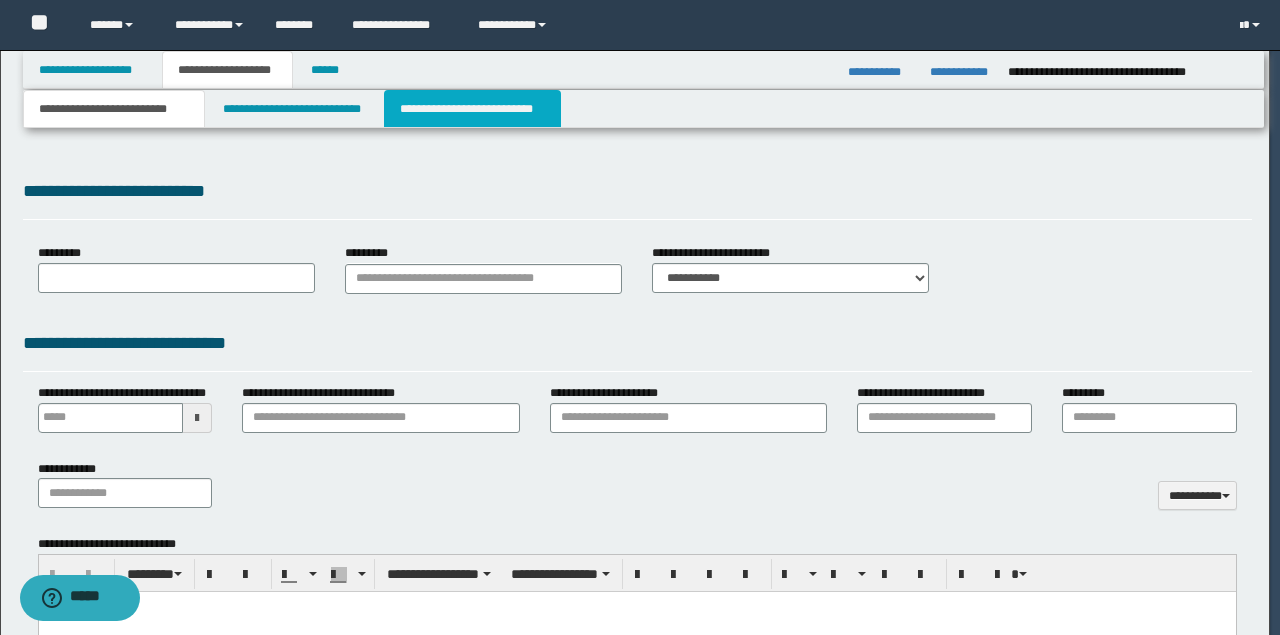type on "**********" 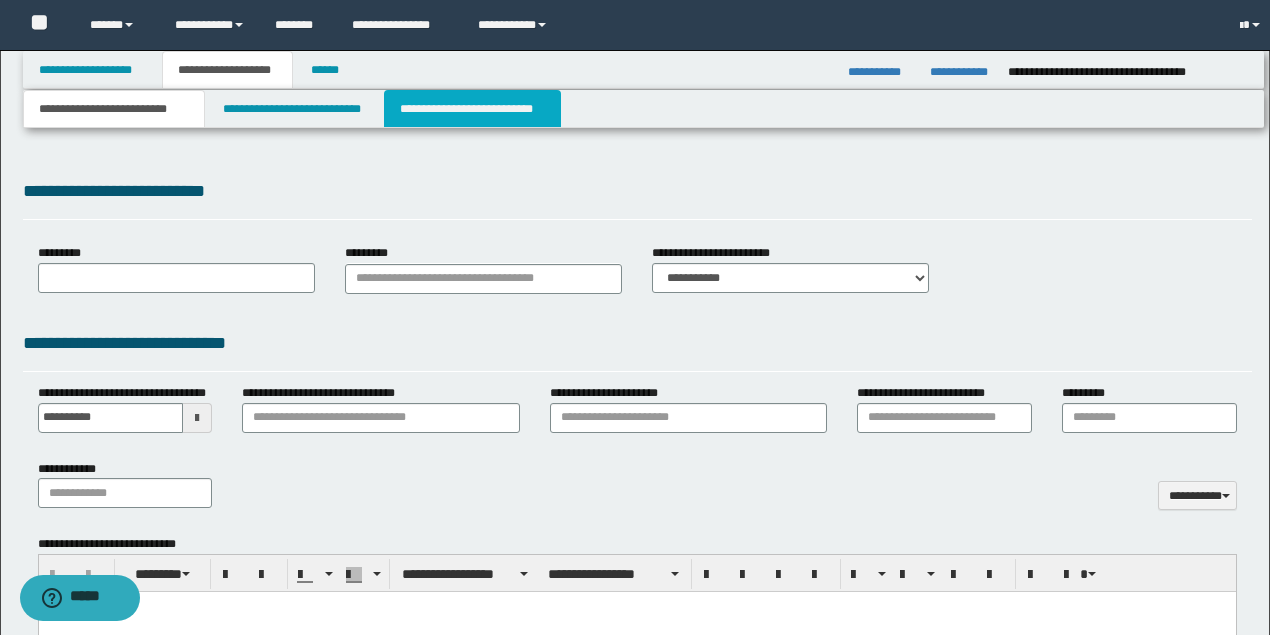 click on "**********" at bounding box center [472, 109] 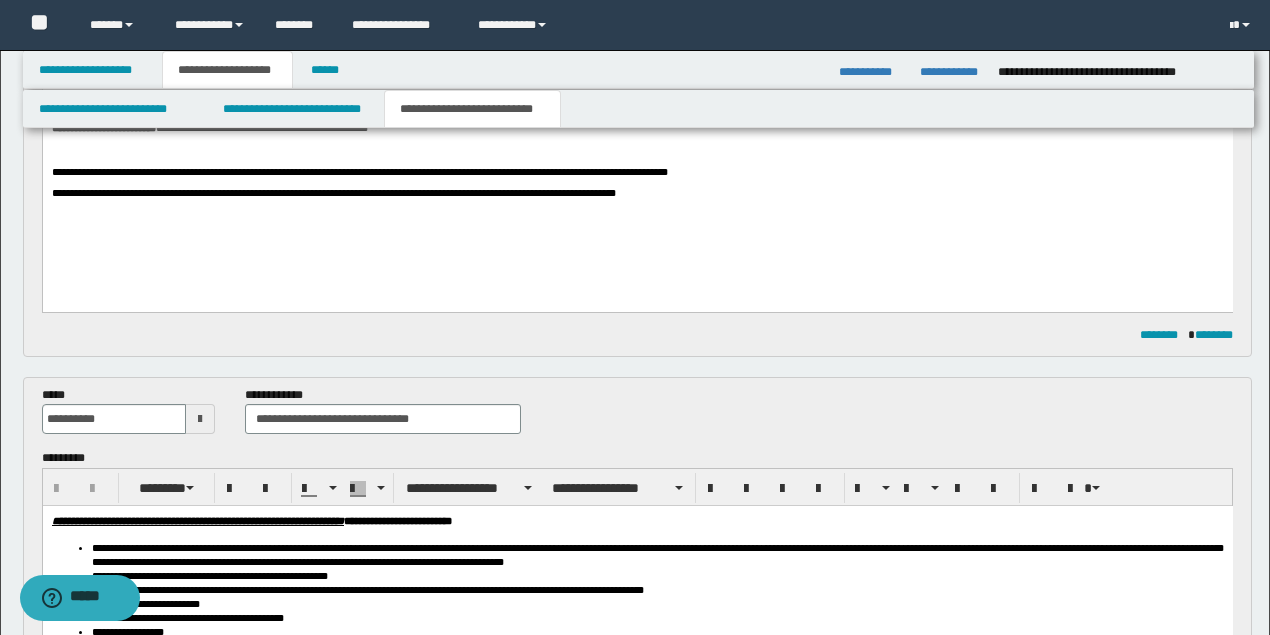 scroll, scrollTop: 733, scrollLeft: 0, axis: vertical 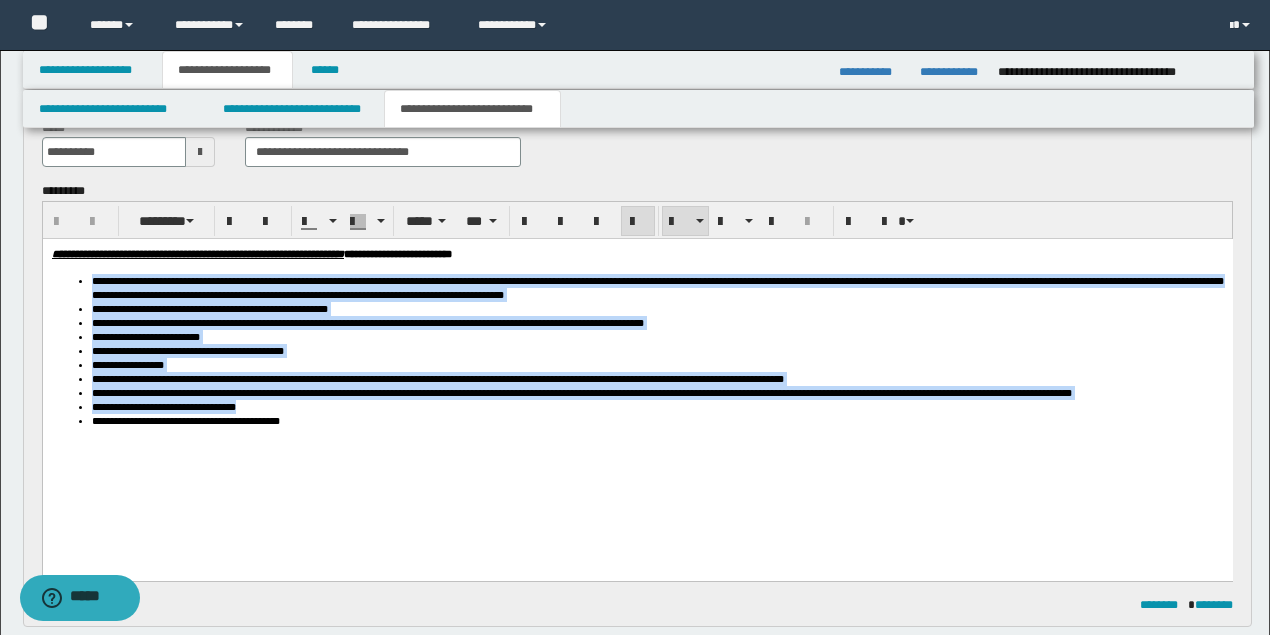 drag, startPoint x: 297, startPoint y: 438, endPoint x: 135, endPoint y: 305, distance: 209.602 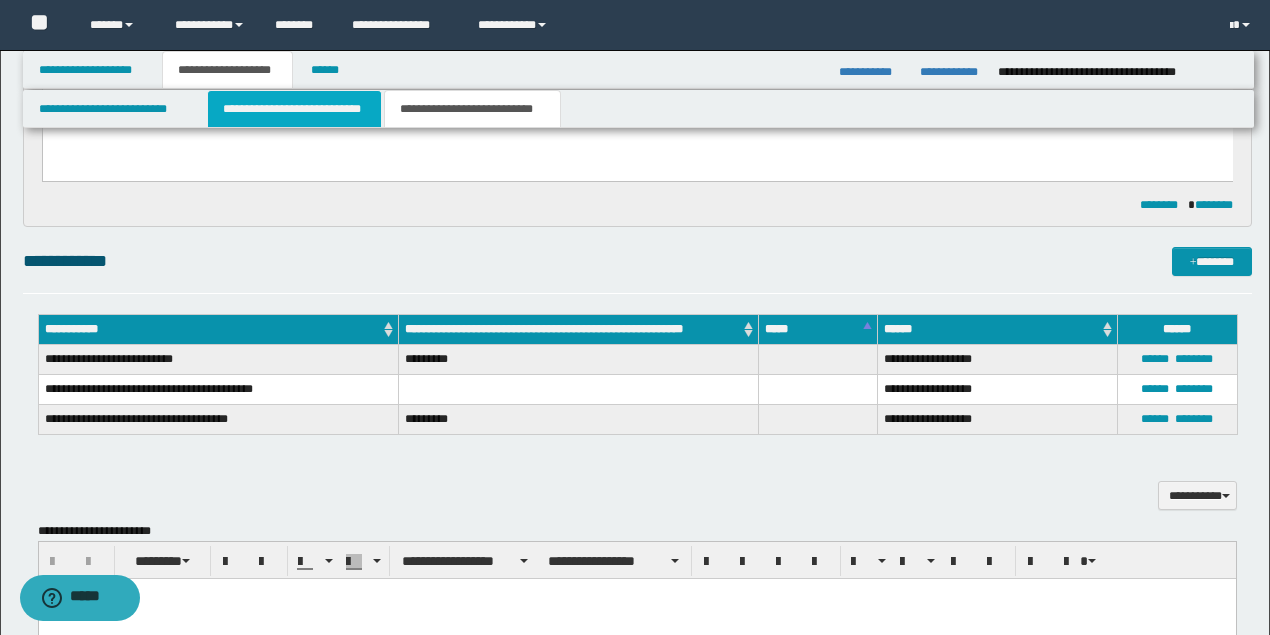 click on "**********" at bounding box center (294, 109) 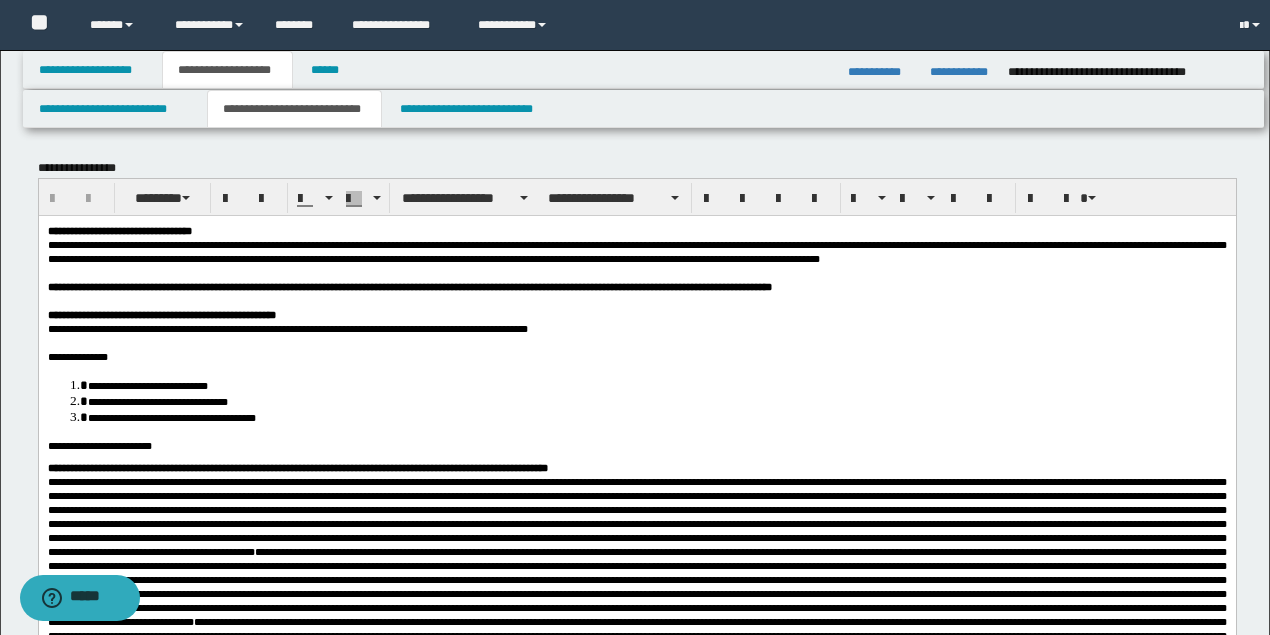 scroll, scrollTop: 0, scrollLeft: 0, axis: both 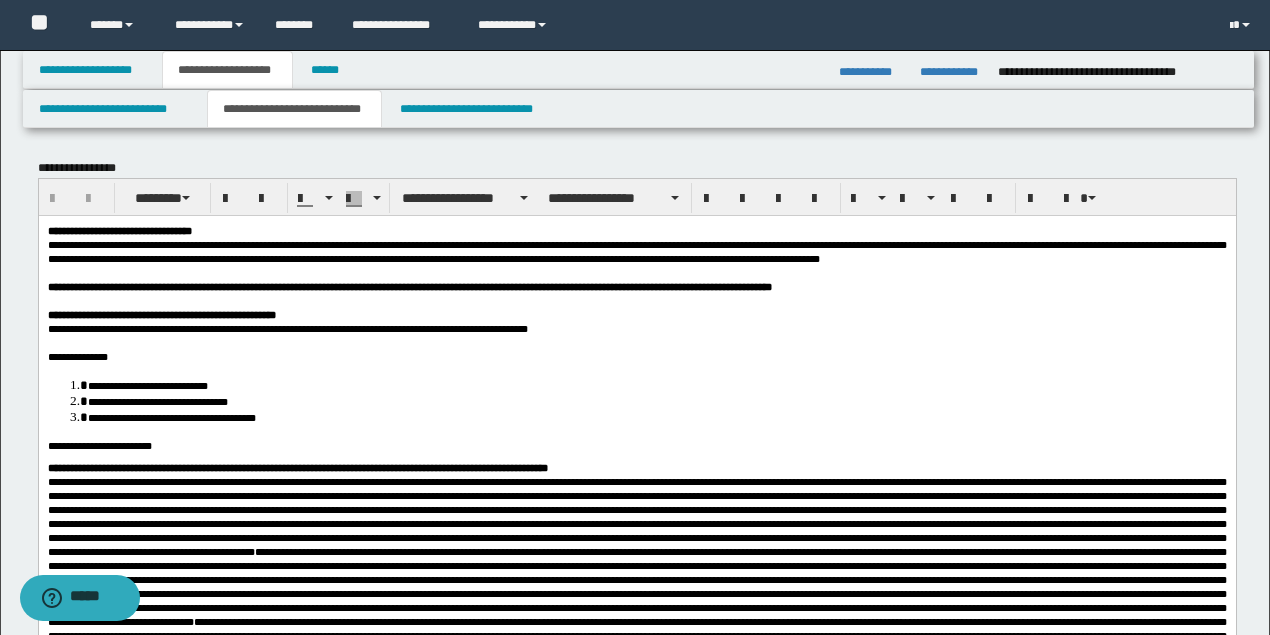click on "**********" at bounding box center (635, 2096) 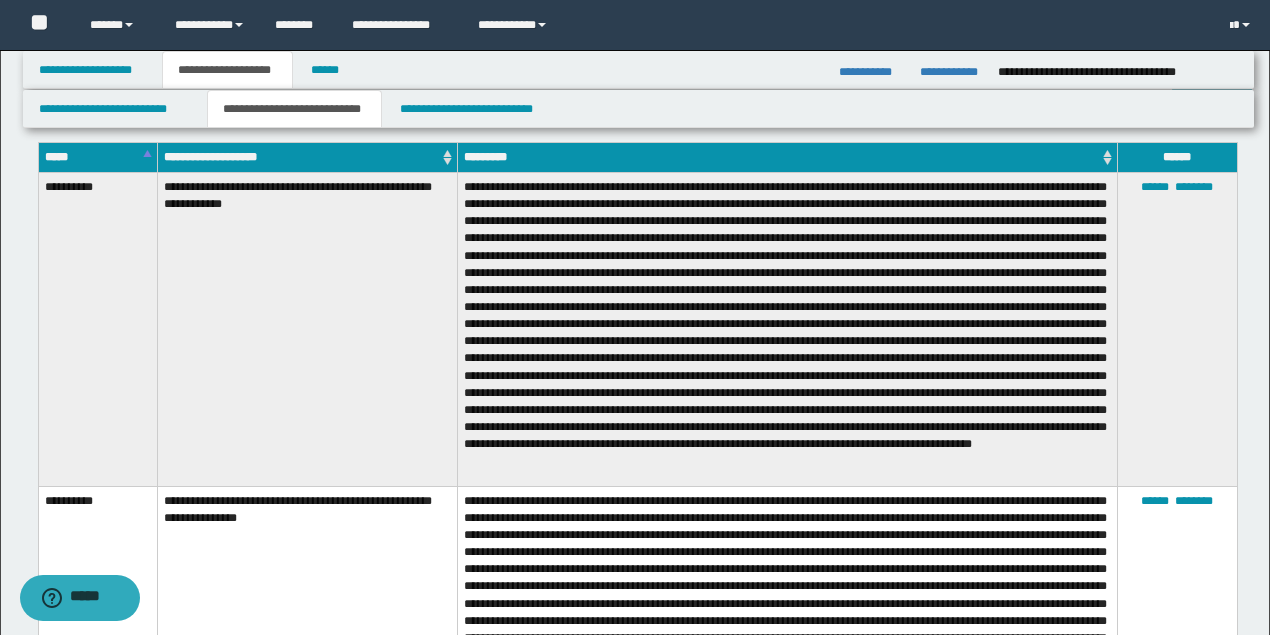 scroll, scrollTop: 2786, scrollLeft: 0, axis: vertical 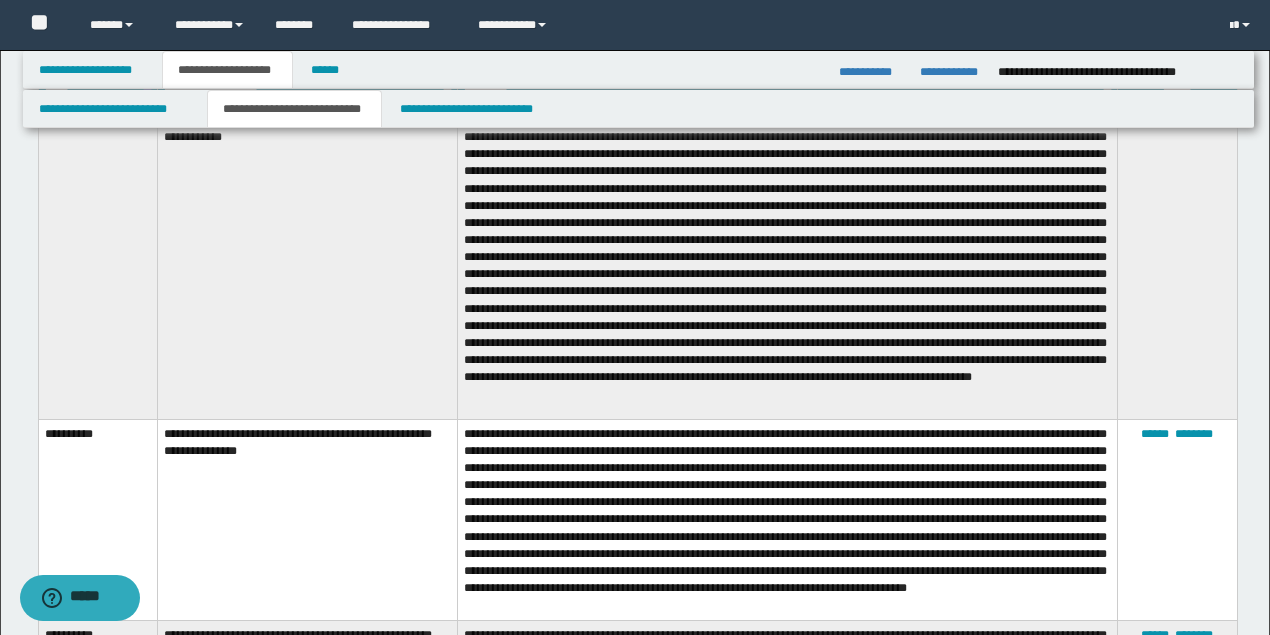 click at bounding box center [787, 263] 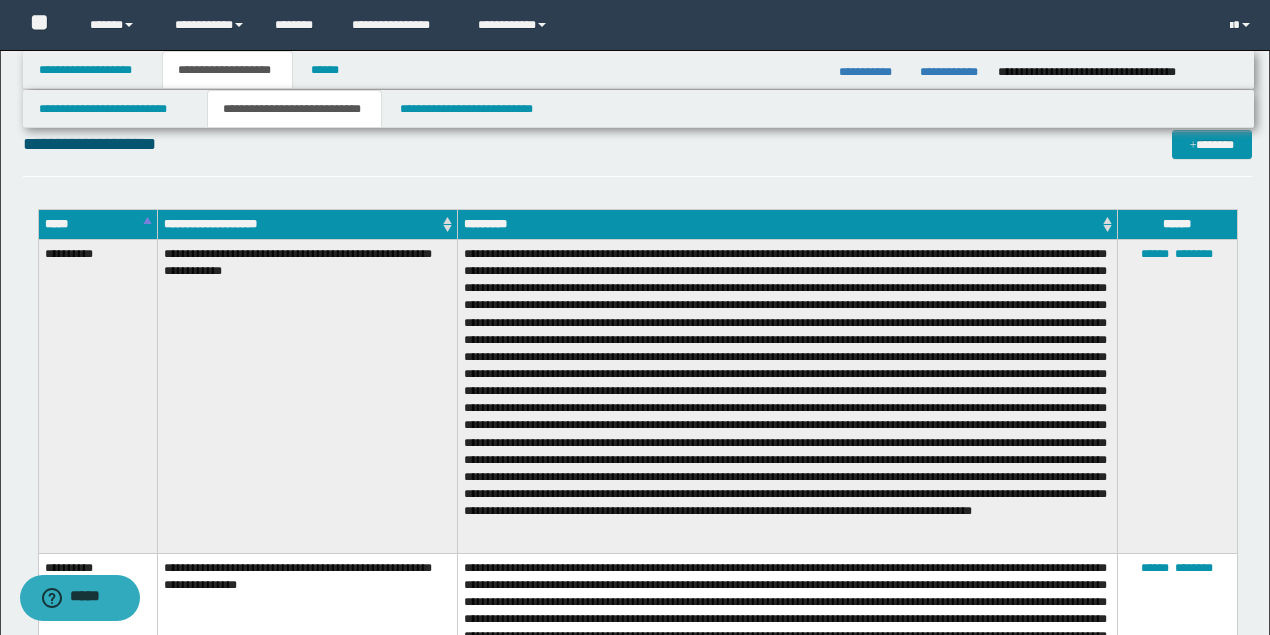 scroll, scrollTop: 2719, scrollLeft: 0, axis: vertical 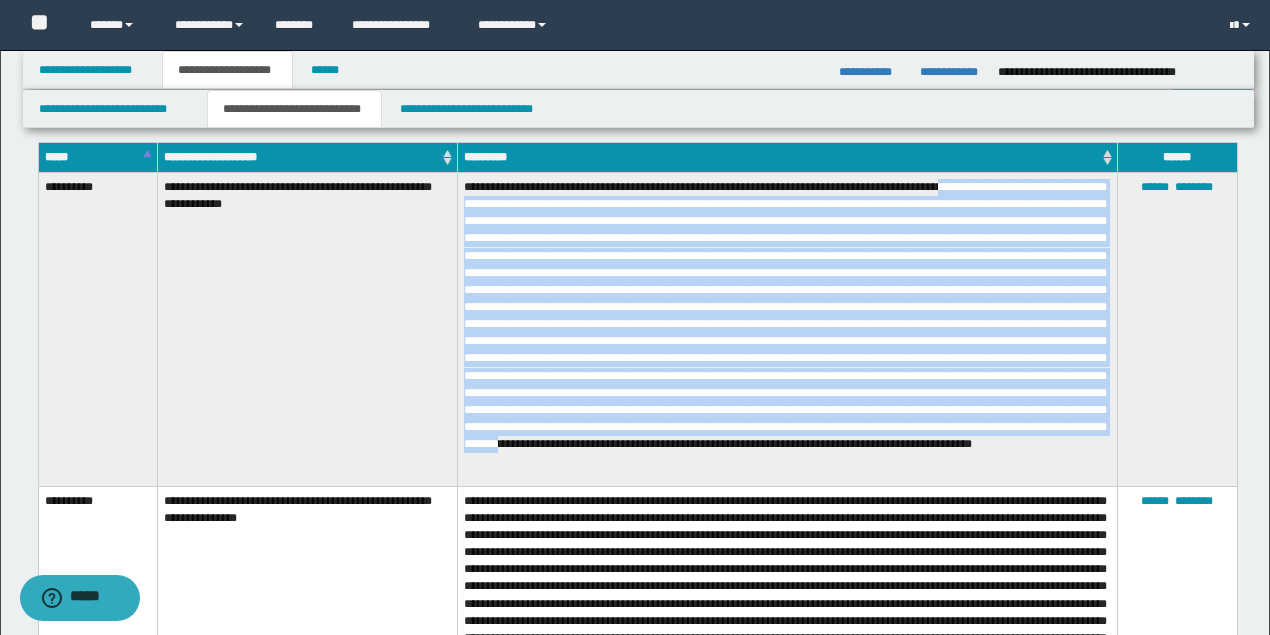 drag, startPoint x: 965, startPoint y: 183, endPoint x: 525, endPoint y: 424, distance: 501.6782 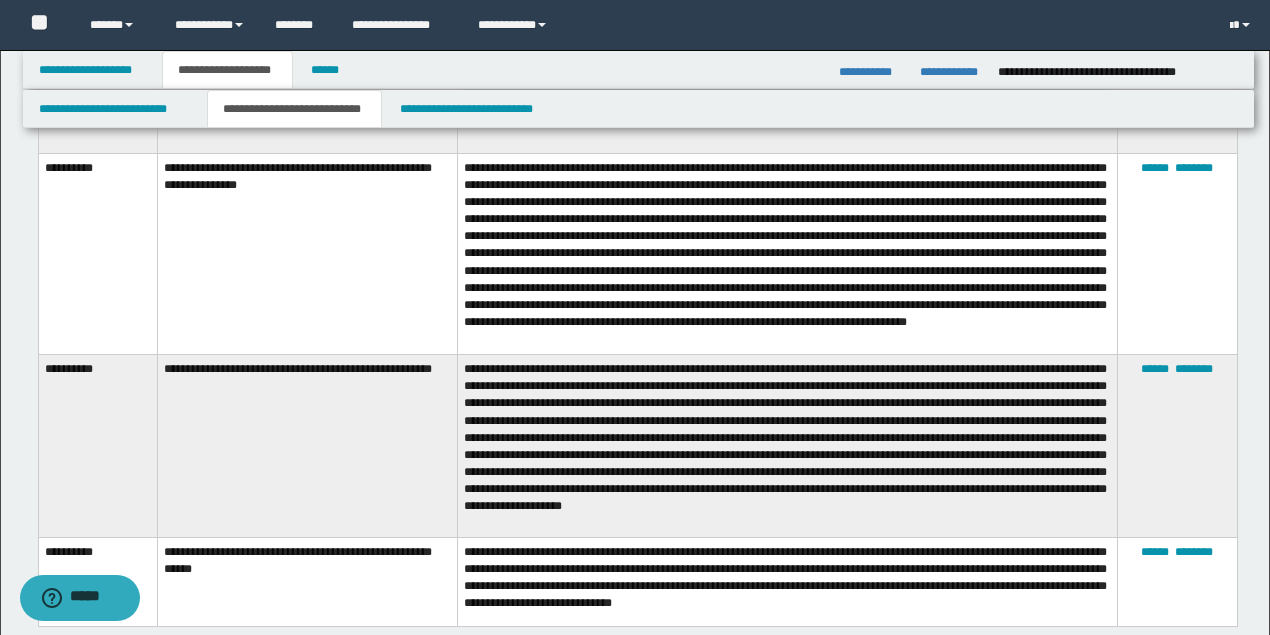 scroll, scrollTop: 3119, scrollLeft: 0, axis: vertical 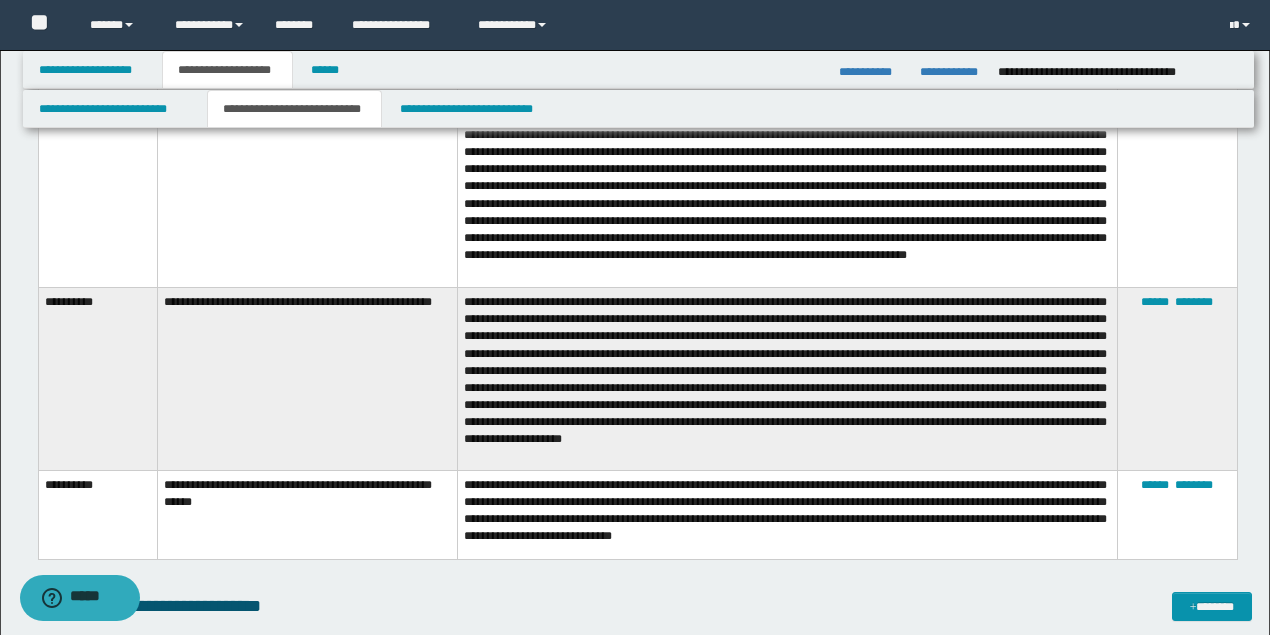 click at bounding box center (787, 379) 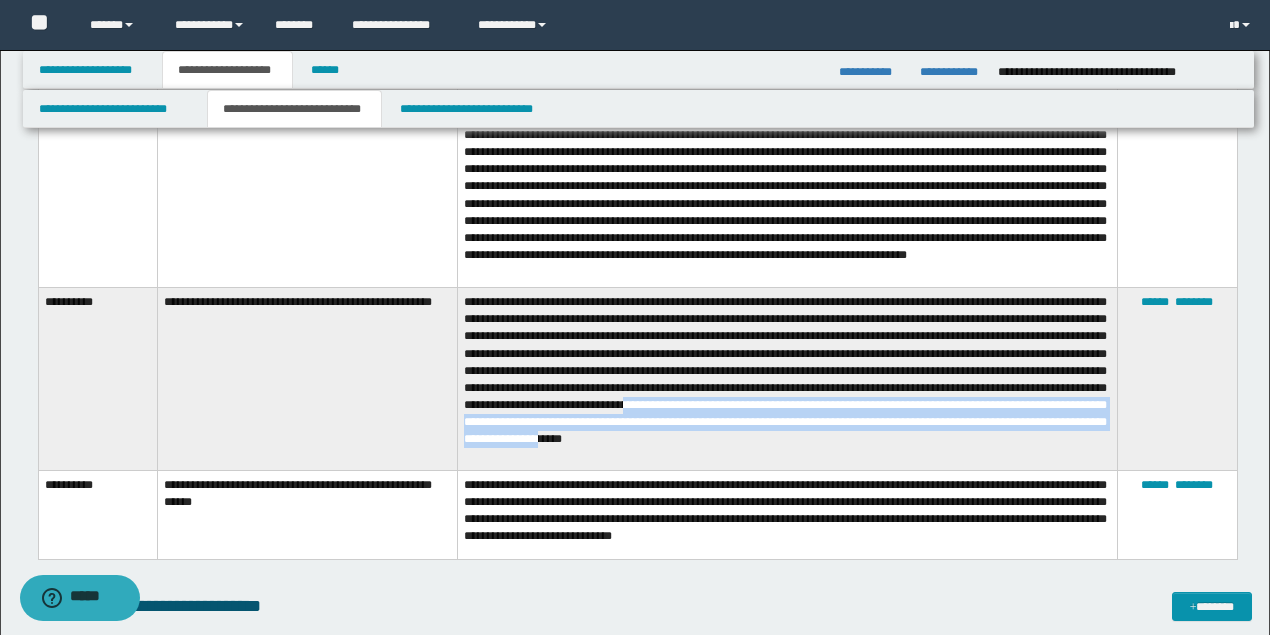 drag, startPoint x: 488, startPoint y: 430, endPoint x: 597, endPoint y: 464, distance: 114.17968 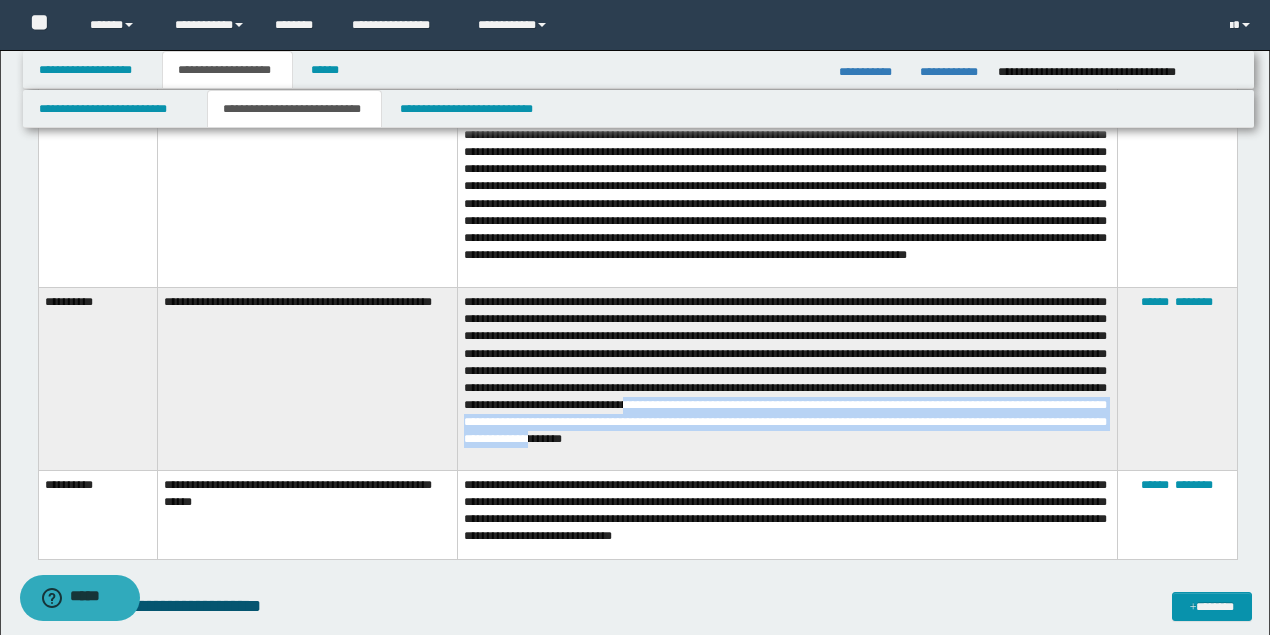 copy on "**********" 